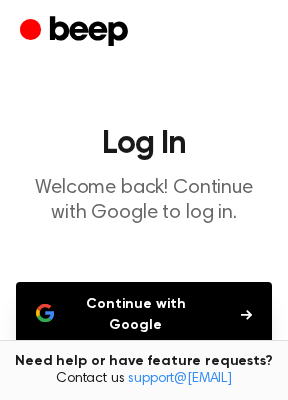 scroll, scrollTop: 0, scrollLeft: 0, axis: both 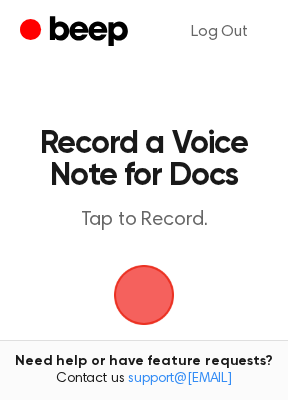click at bounding box center [144, 295] 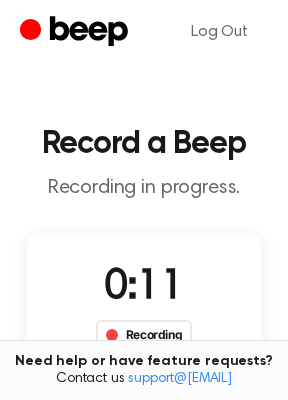 drag, startPoint x: 206, startPoint y: 214, endPoint x: 228, endPoint y: 280, distance: 69.57011 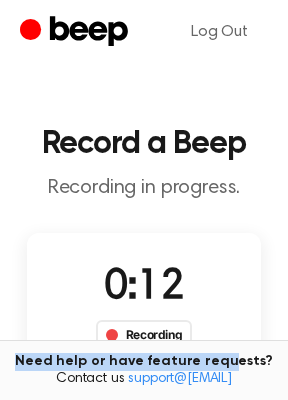 drag, startPoint x: 228, startPoint y: 280, endPoint x: 224, endPoint y: 357, distance: 77.10383 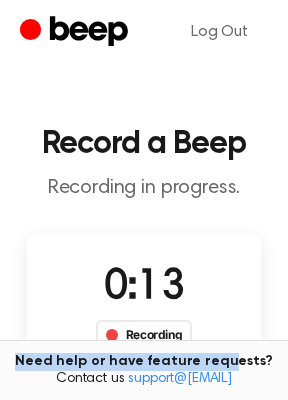 click on "Recording" at bounding box center (144, 335) 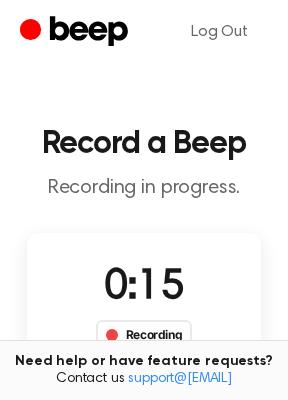 drag, startPoint x: 161, startPoint y: 261, endPoint x: 201, endPoint y: 301, distance: 56.568542 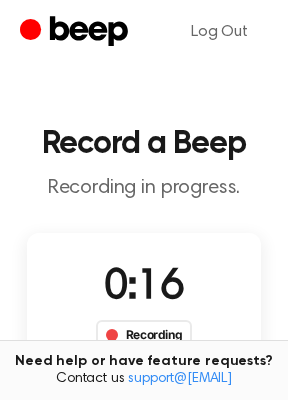 drag, startPoint x: 123, startPoint y: 291, endPoint x: 210, endPoint y: 365, distance: 114.21471 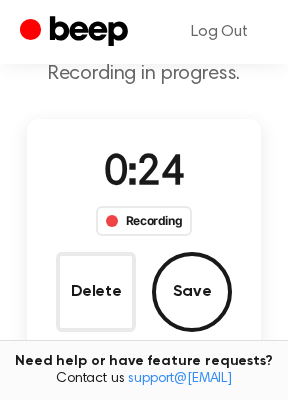 scroll, scrollTop: 149, scrollLeft: 0, axis: vertical 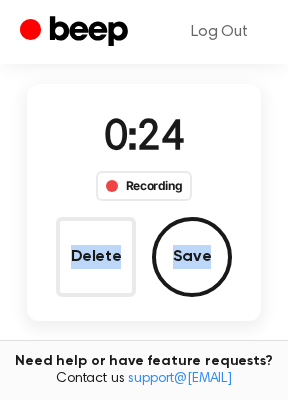 drag, startPoint x: 135, startPoint y: 137, endPoint x: 192, endPoint y: 304, distance: 176.45963 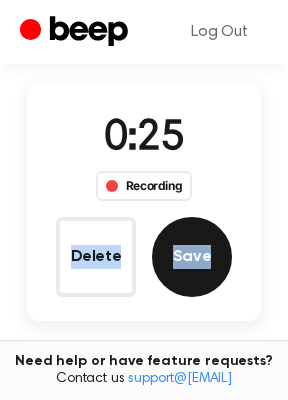 click on "Save" at bounding box center [192, 257] 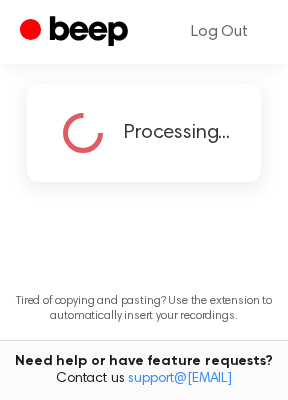 copy on "a Beep Recording in progress. 0:24 Recording Delete Save" 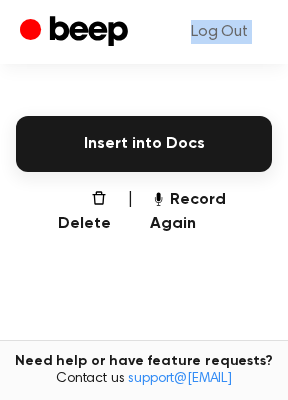 scroll, scrollTop: 456, scrollLeft: 0, axis: vertical 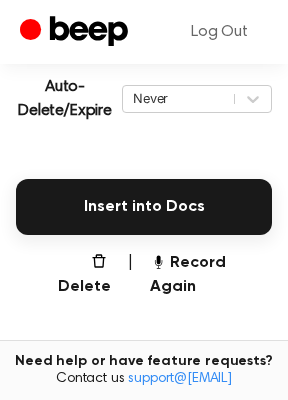 drag, startPoint x: 176, startPoint y: 94, endPoint x: 168, endPoint y: 66, distance: 29.12044 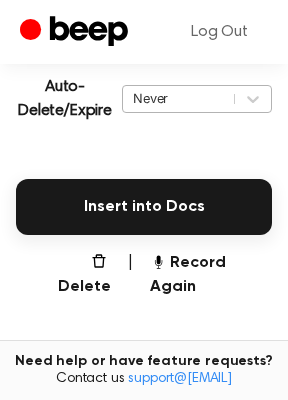 click on "Never" at bounding box center (178, 98) 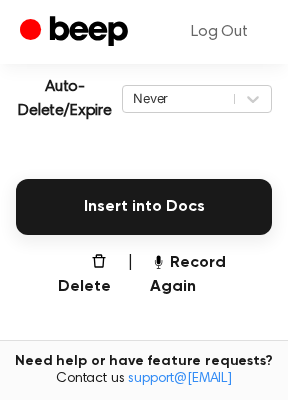 click on "Auto-Delete/Expire" at bounding box center (65, 99) 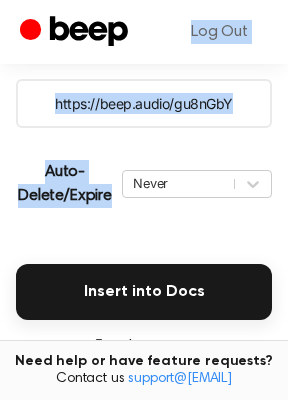 scroll, scrollTop: 287, scrollLeft: 0, axis: vertical 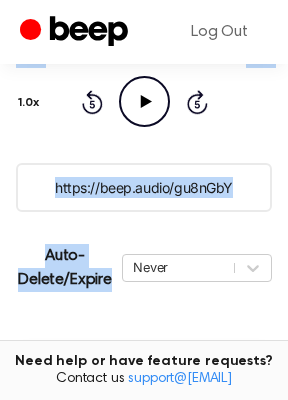 drag, startPoint x: 120, startPoint y: 120, endPoint x: 100, endPoint y: 80, distance: 44.72136 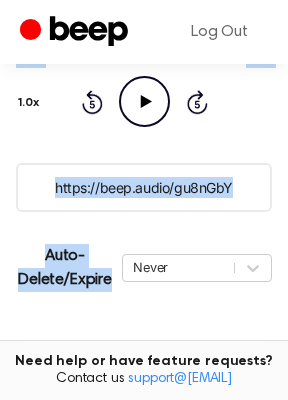 click on "https://beep.audio/gu8nGbY" at bounding box center [144, 187] 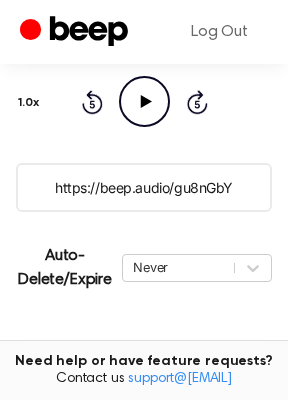 click on "https://beep.audio/gu8nGbY" at bounding box center [144, 187] 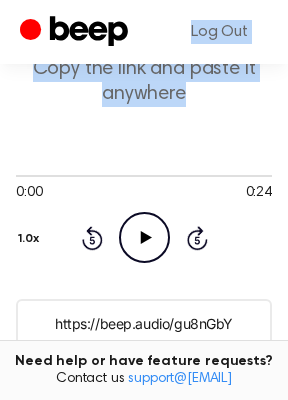 scroll, scrollTop: 145, scrollLeft: 0, axis: vertical 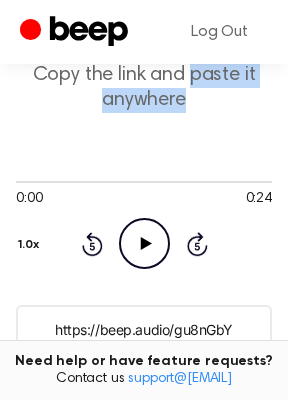 drag, startPoint x: 229, startPoint y: 142, endPoint x: 195, endPoint y: 84, distance: 67.23094 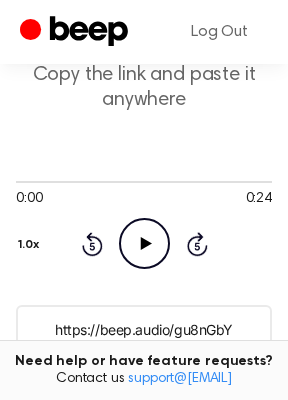 click on "Play Audio" 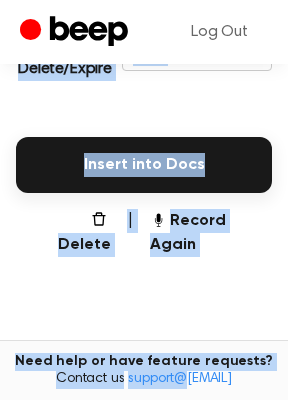 scroll, scrollTop: 532, scrollLeft: 0, axis: vertical 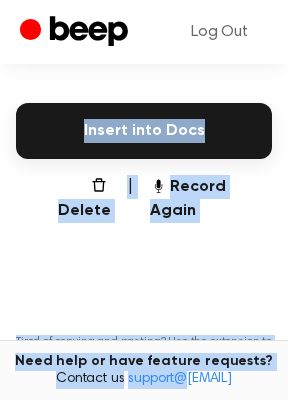 drag, startPoint x: 118, startPoint y: 91, endPoint x: 160, endPoint y: 372, distance: 284.12146 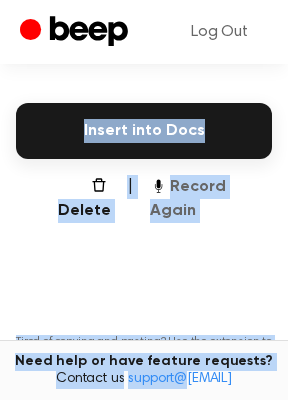 click on "Record Again" at bounding box center (211, 199) 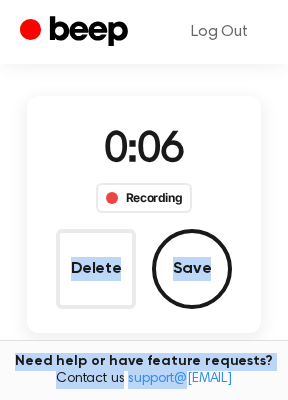 scroll, scrollTop: 139, scrollLeft: 0, axis: vertical 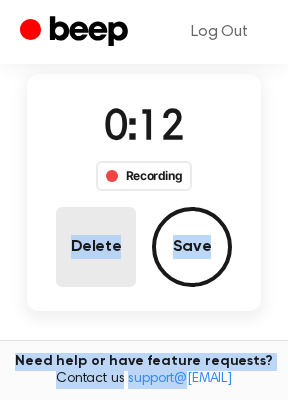 click on "Delete" at bounding box center (96, 247) 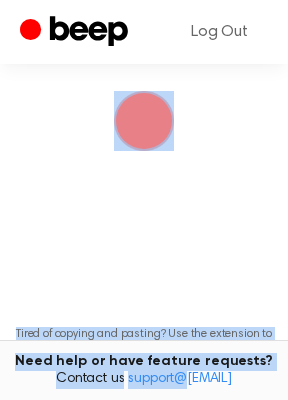 scroll, scrollTop: 187, scrollLeft: 0, axis: vertical 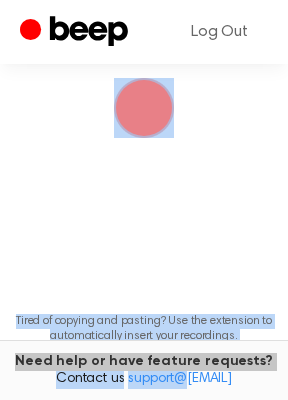click on "Record a Voice Note for Docs Tap to Record. Tired of copying and pasting? Use the extension to automatically insert your recordings. Need help or have feature requests? Contact us support@beepaudio.com" at bounding box center [144, 142] 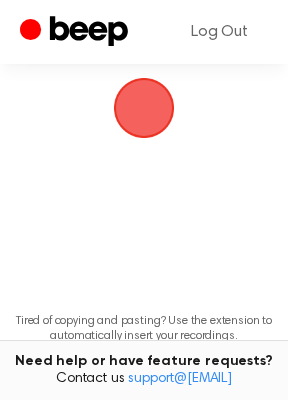 click at bounding box center [144, 108] 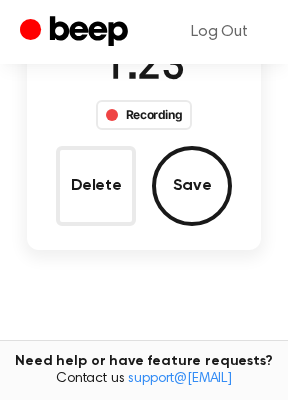 scroll, scrollTop: 236, scrollLeft: 0, axis: vertical 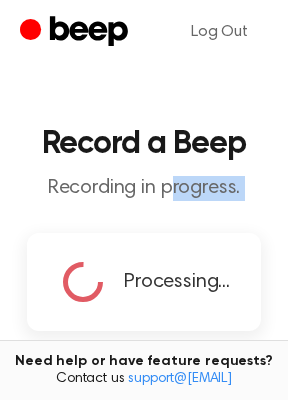 drag, startPoint x: 169, startPoint y: 91, endPoint x: 196, endPoint y: 210, distance: 122.02459 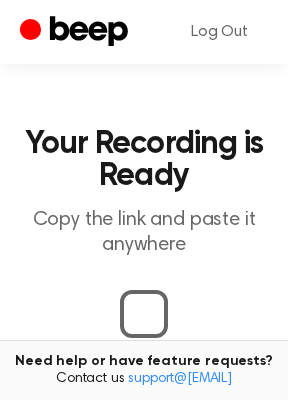 scroll, scrollTop: 225, scrollLeft: 0, axis: vertical 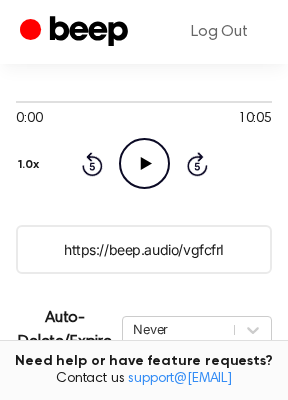 click on "Play Audio" 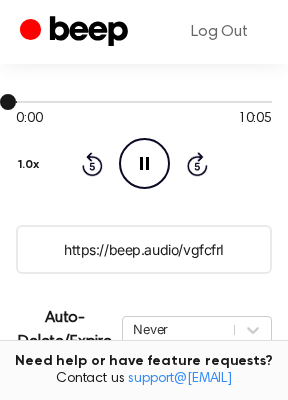 click at bounding box center [144, 102] 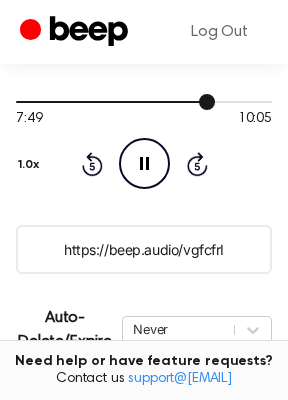 drag, startPoint x: 208, startPoint y: 102, endPoint x: 238, endPoint y: 102, distance: 30 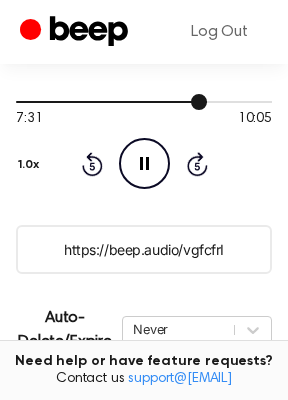 click at bounding box center [144, 102] 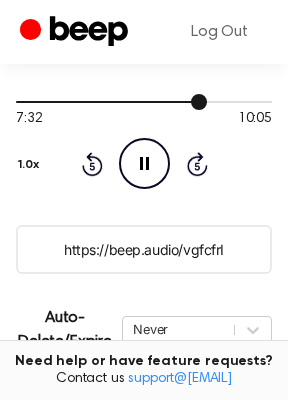 click at bounding box center [144, 102] 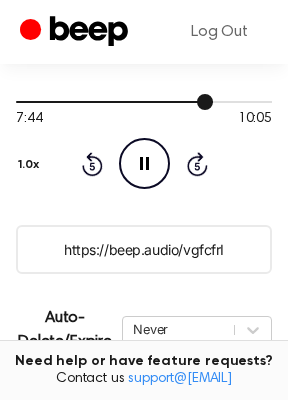 click at bounding box center [144, 101] 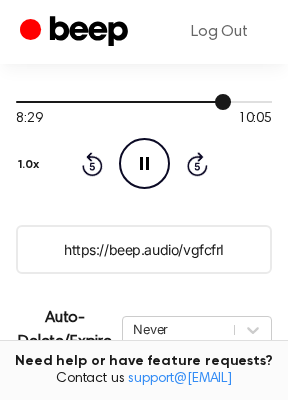 click at bounding box center [144, 101] 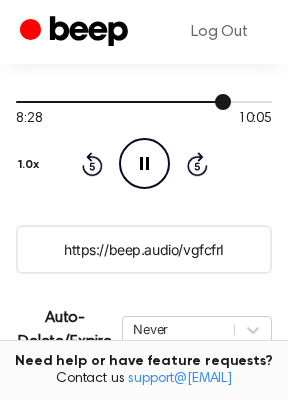 click at bounding box center [144, 101] 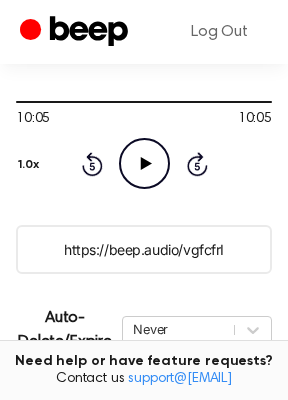 click on "https://beep.audio/vgfcfrI" at bounding box center [144, 249] 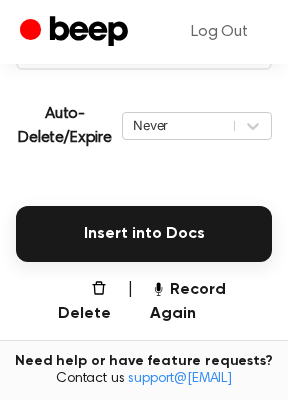 scroll, scrollTop: 421, scrollLeft: 0, axis: vertical 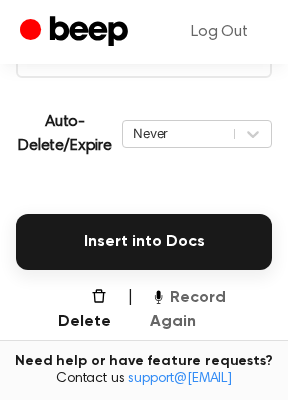 click on "Record Again" at bounding box center [211, 310] 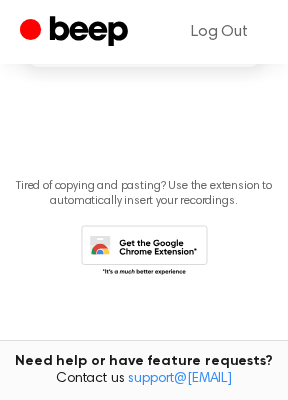 scroll, scrollTop: 264, scrollLeft: 0, axis: vertical 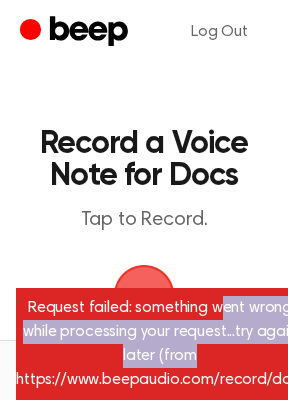 drag, startPoint x: 223, startPoint y: 314, endPoint x: 228, endPoint y: 360, distance: 46.270943 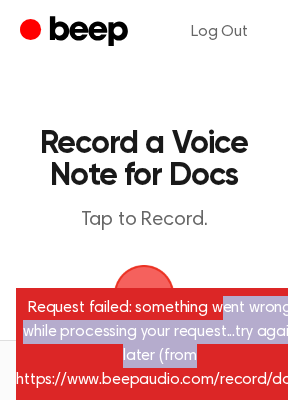 click on "Request failed: something went wrong while processing your request...try again later (from https://www.beepaudio.com/record/docs)" at bounding box center [160, 344] 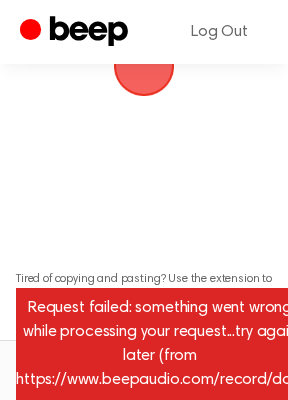 scroll, scrollTop: 198, scrollLeft: 0, axis: vertical 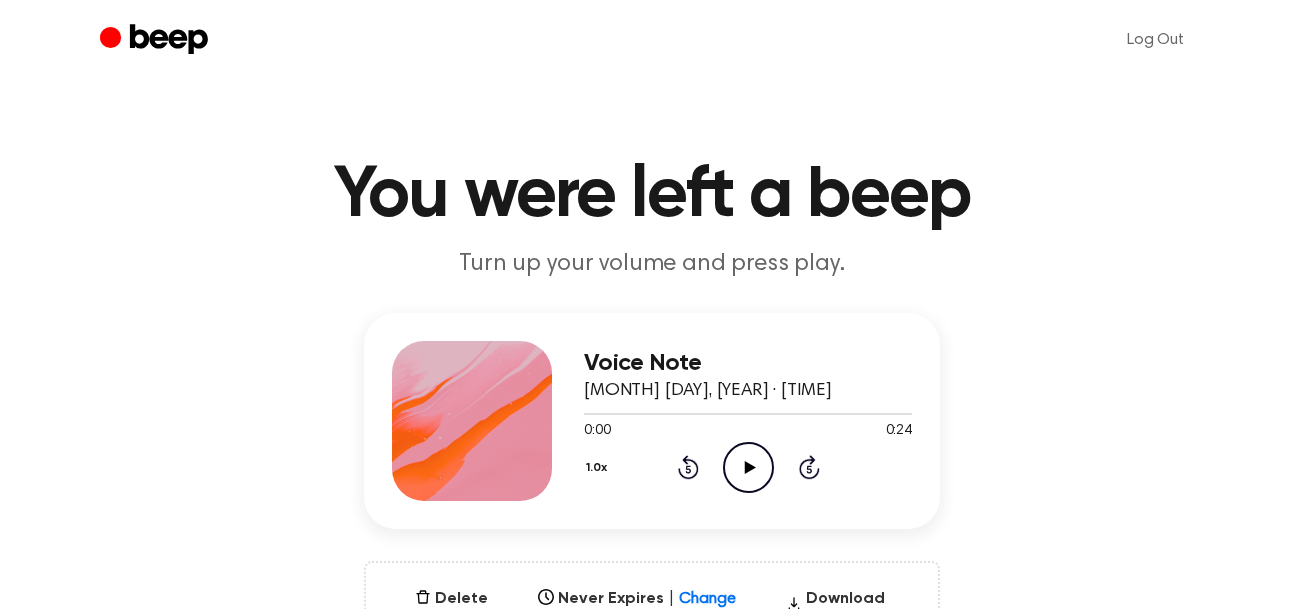 click on "You were left a beep" at bounding box center (652, 196) 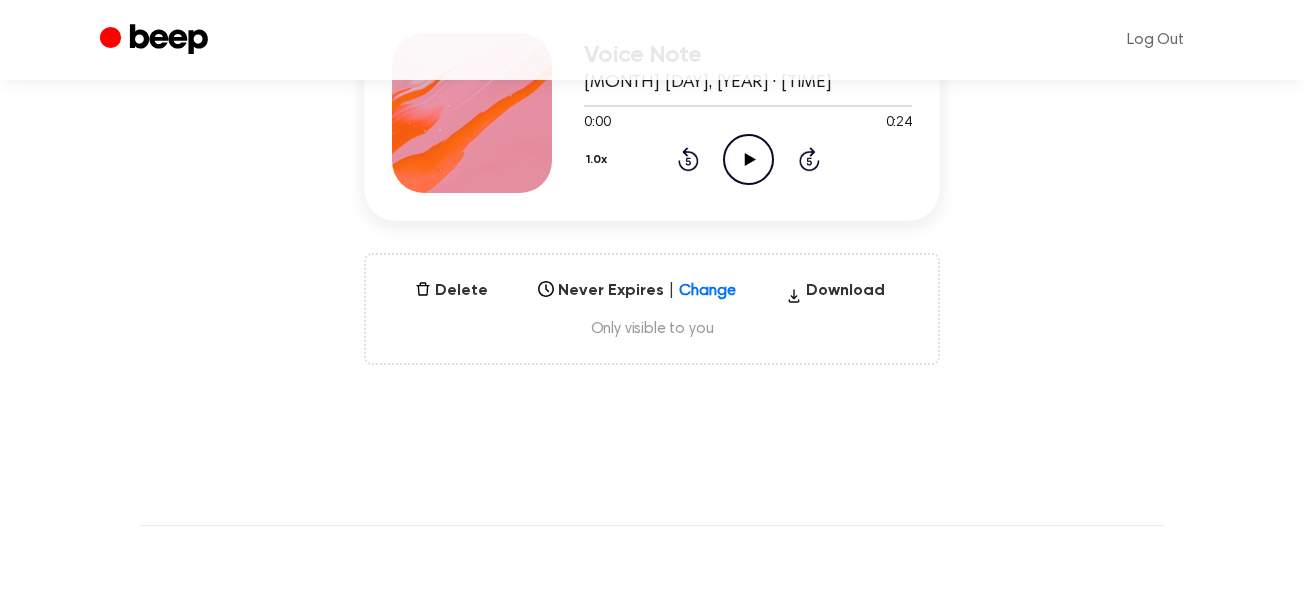 scroll, scrollTop: 169, scrollLeft: 0, axis: vertical 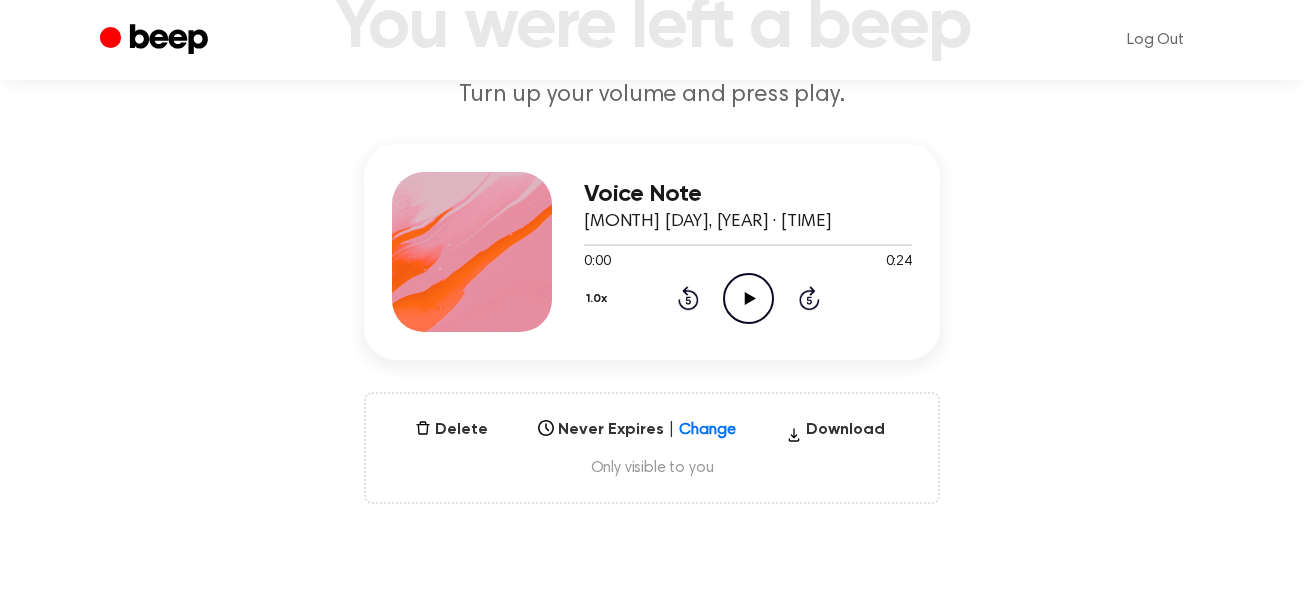 drag, startPoint x: 1027, startPoint y: 407, endPoint x: 896, endPoint y: 80, distance: 352.2641 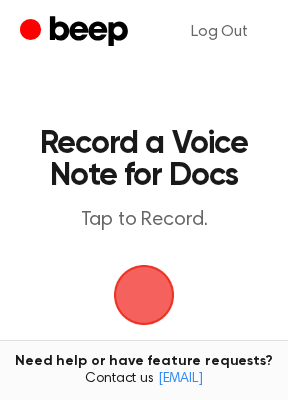 scroll, scrollTop: 0, scrollLeft: 0, axis: both 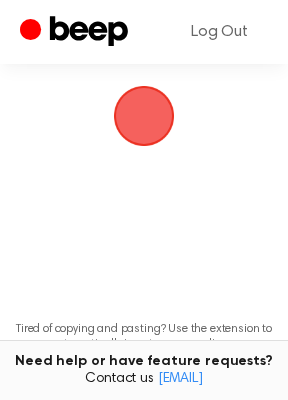 click at bounding box center [144, 116] 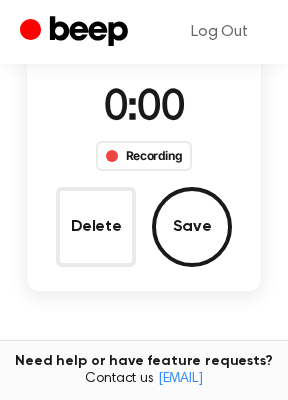 scroll, scrollTop: 260, scrollLeft: 0, axis: vertical 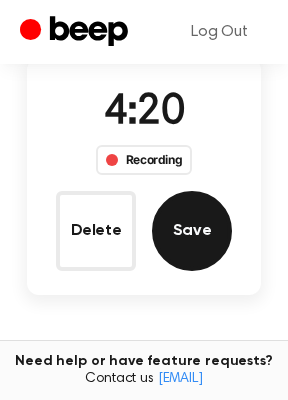 click on "Save" at bounding box center [192, 231] 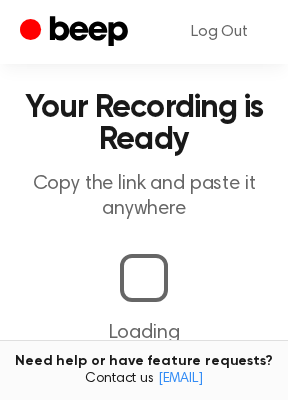 scroll, scrollTop: 436, scrollLeft: 0, axis: vertical 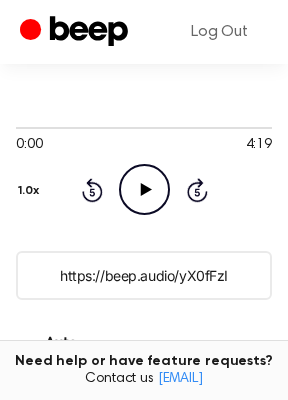 click on "https://beep.audio/yX0fFzI" at bounding box center (144, 275) 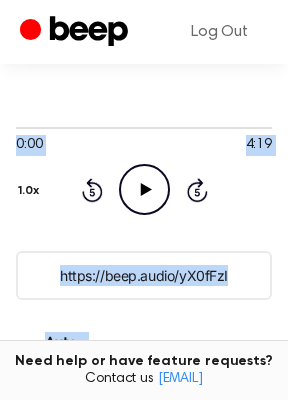 drag, startPoint x: 275, startPoint y: 239, endPoint x: 288, endPoint y: 378, distance: 139.60658 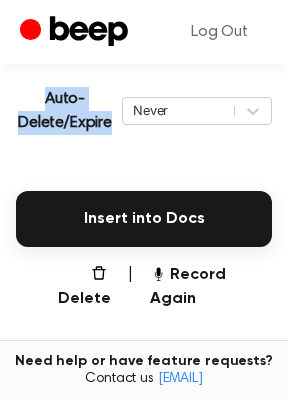 scroll, scrollTop: 444, scrollLeft: 0, axis: vertical 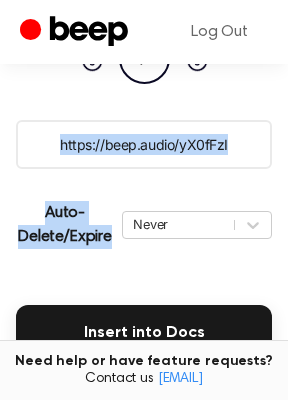 click on "https://beep.audio/yX0fFzI" at bounding box center (144, 144) 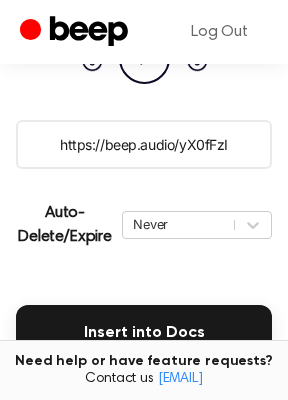 click on "https://beep.audio/yX0fFzI" at bounding box center (144, 144) 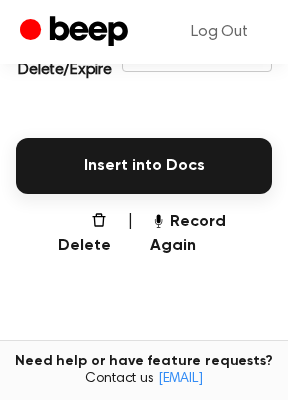scroll, scrollTop: 540, scrollLeft: 0, axis: vertical 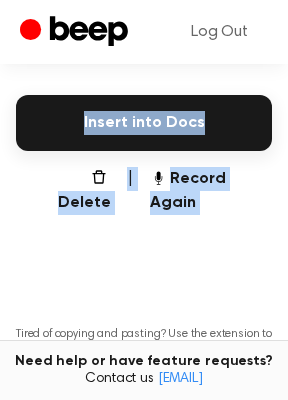 drag, startPoint x: 177, startPoint y: 289, endPoint x: 165, endPoint y: 239, distance: 51.41984 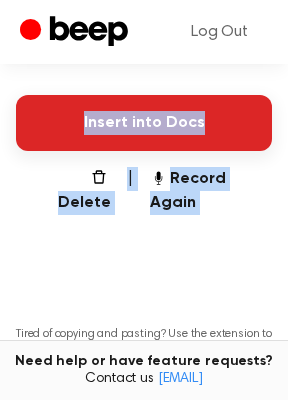 click on "Insert into Docs" at bounding box center [144, 123] 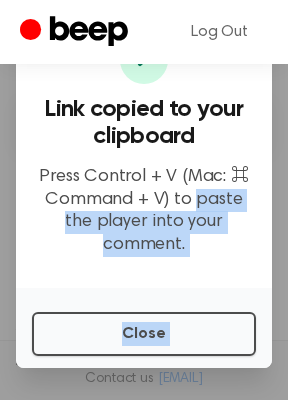 drag, startPoint x: 179, startPoint y: 200, endPoint x: 117, endPoint y: 9, distance: 200.81085 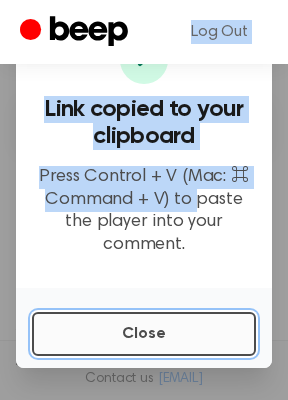 click on "Close" at bounding box center (144, 334) 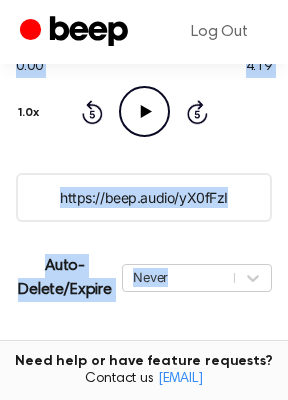 scroll, scrollTop: 107, scrollLeft: 0, axis: vertical 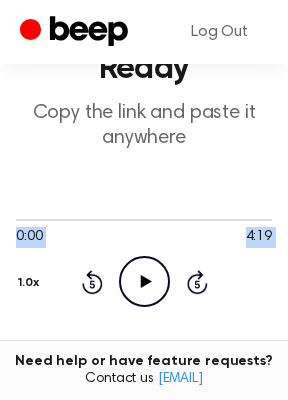 drag, startPoint x: 212, startPoint y: 234, endPoint x: 159, endPoint y: 171, distance: 82.32861 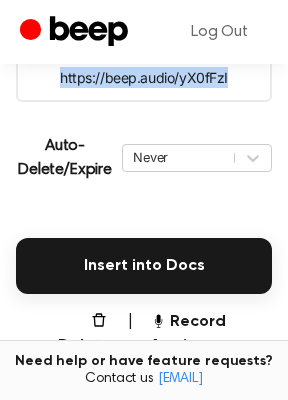 scroll, scrollTop: 453, scrollLeft: 0, axis: vertical 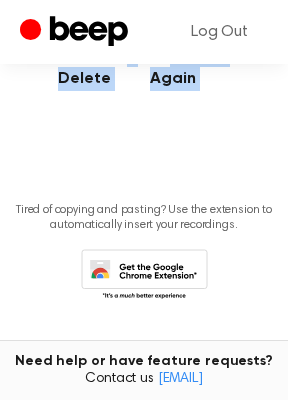 drag, startPoint x: 234, startPoint y: 142, endPoint x: 155, endPoint y: 138, distance: 79.101204 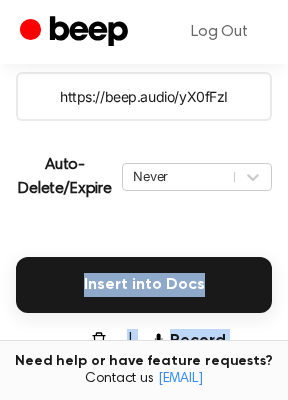 scroll, scrollTop: 380, scrollLeft: 0, axis: vertical 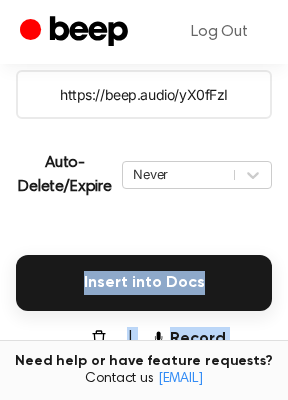 drag, startPoint x: 231, startPoint y: 217, endPoint x: 217, endPoint y: 248, distance: 34.0147 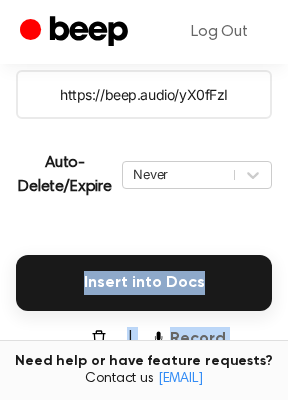 click on "Record Again" at bounding box center [211, 351] 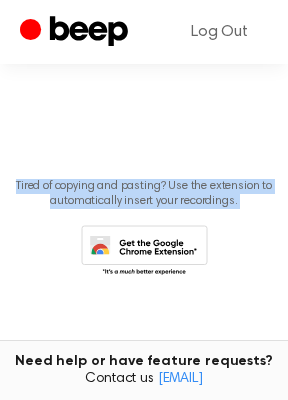 scroll, scrollTop: 264, scrollLeft: 0, axis: vertical 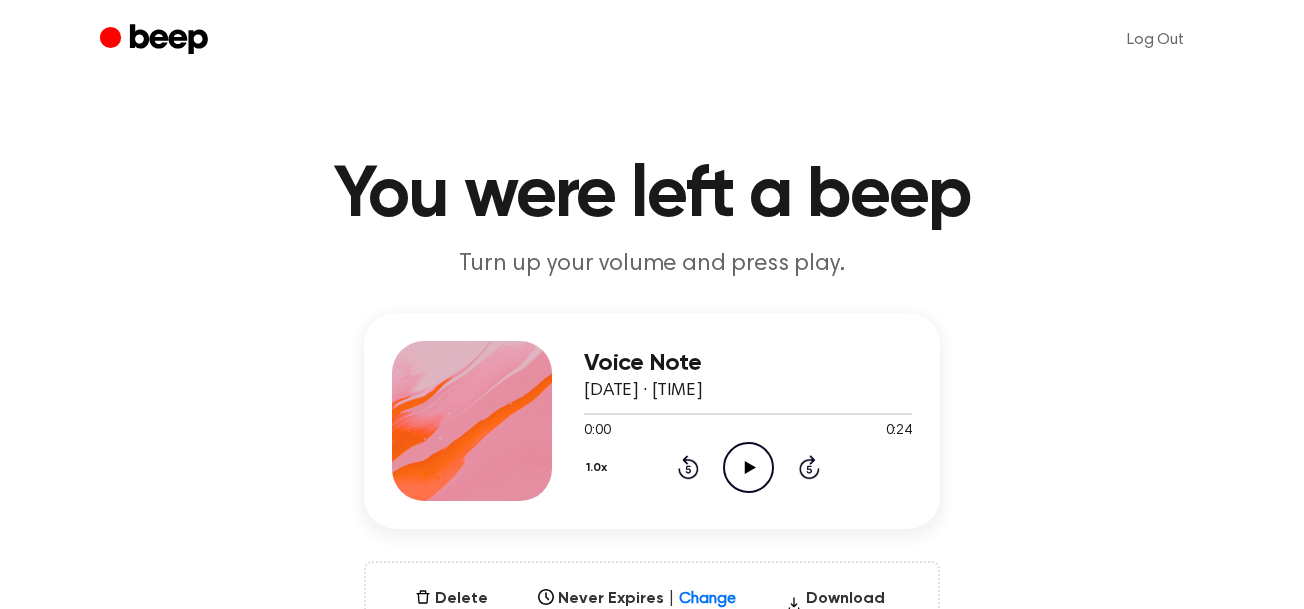 click on "You were left a beep Turn up your volume and press play." at bounding box center (652, 220) 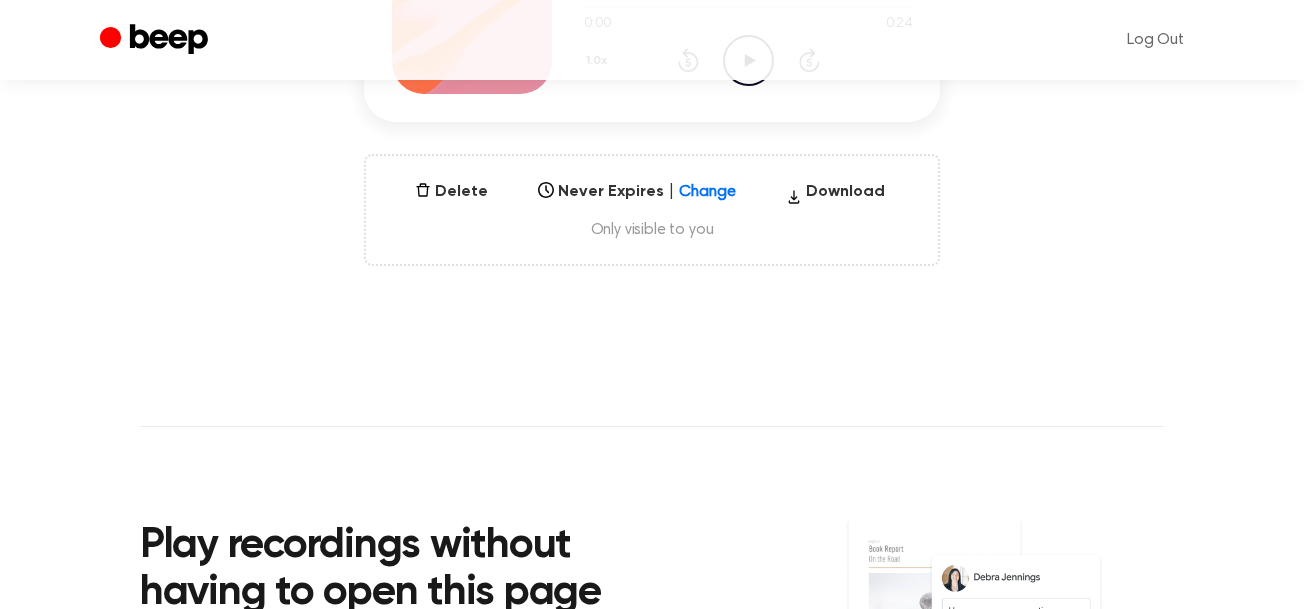 scroll, scrollTop: 0, scrollLeft: 0, axis: both 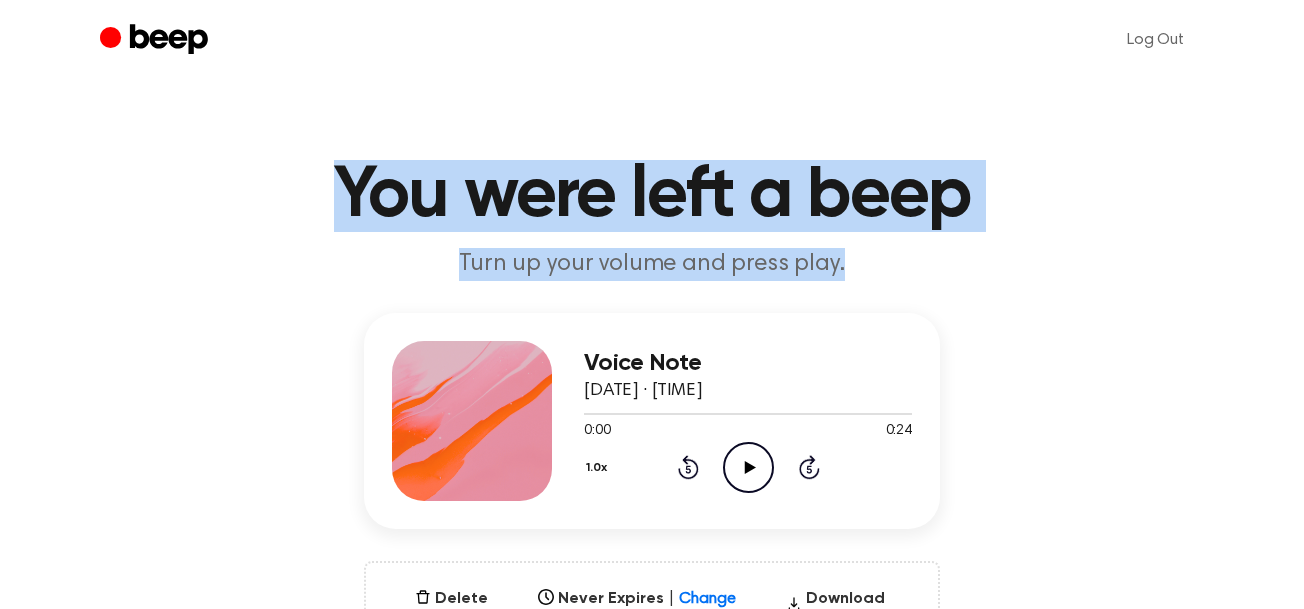 drag, startPoint x: 1076, startPoint y: 389, endPoint x: 988, endPoint y: 97, distance: 304.97214 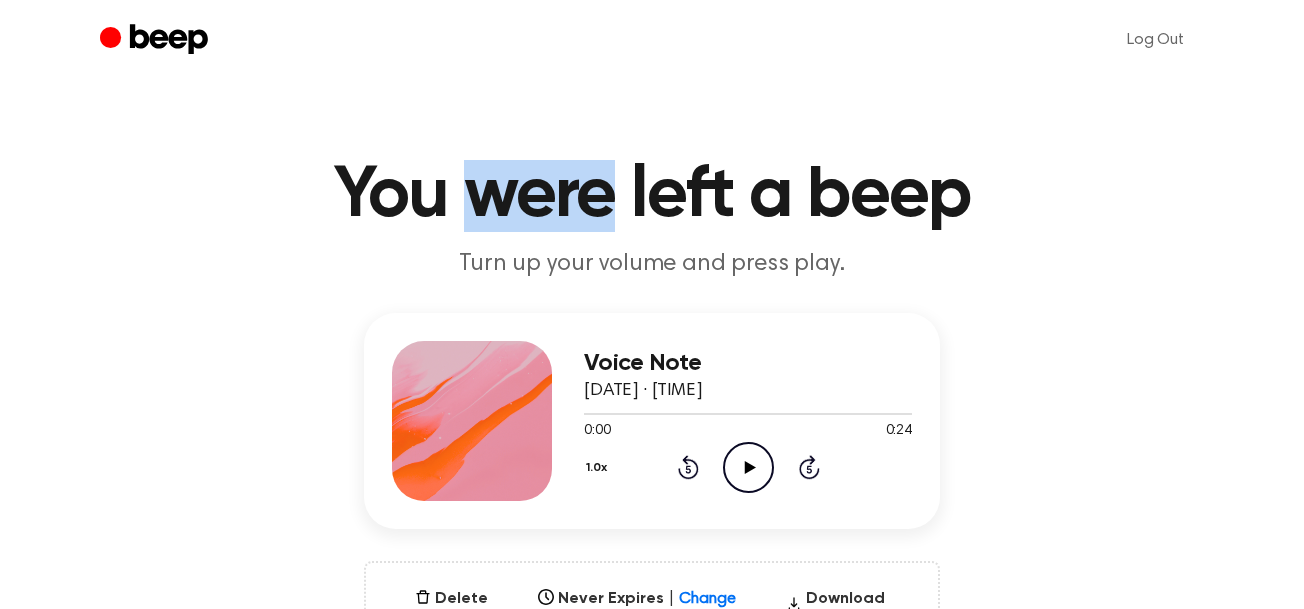 click on "You were left a beep" at bounding box center [652, 196] 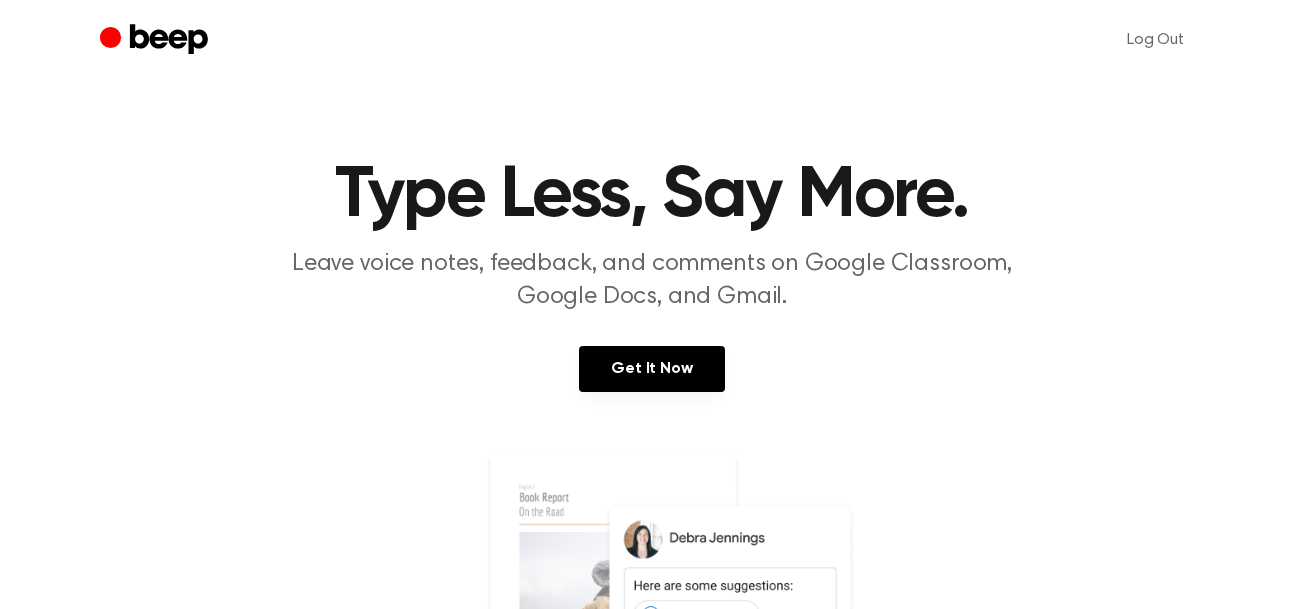 click on "Type Less, Say More." at bounding box center (652, 196) 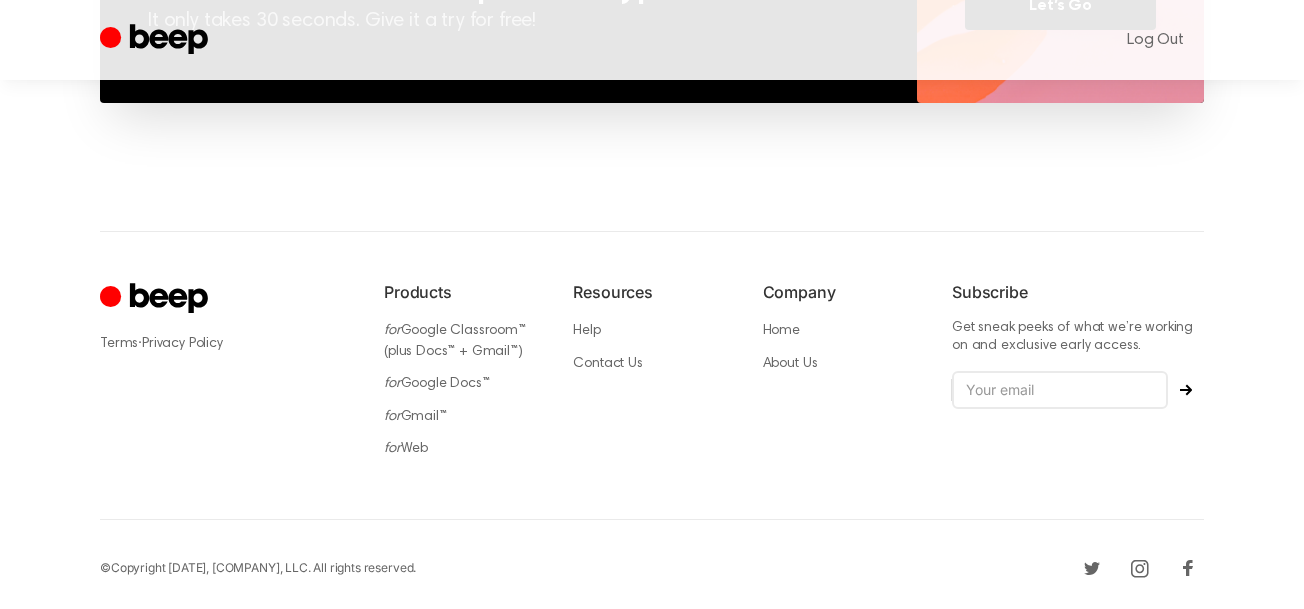 scroll, scrollTop: 1657, scrollLeft: 0, axis: vertical 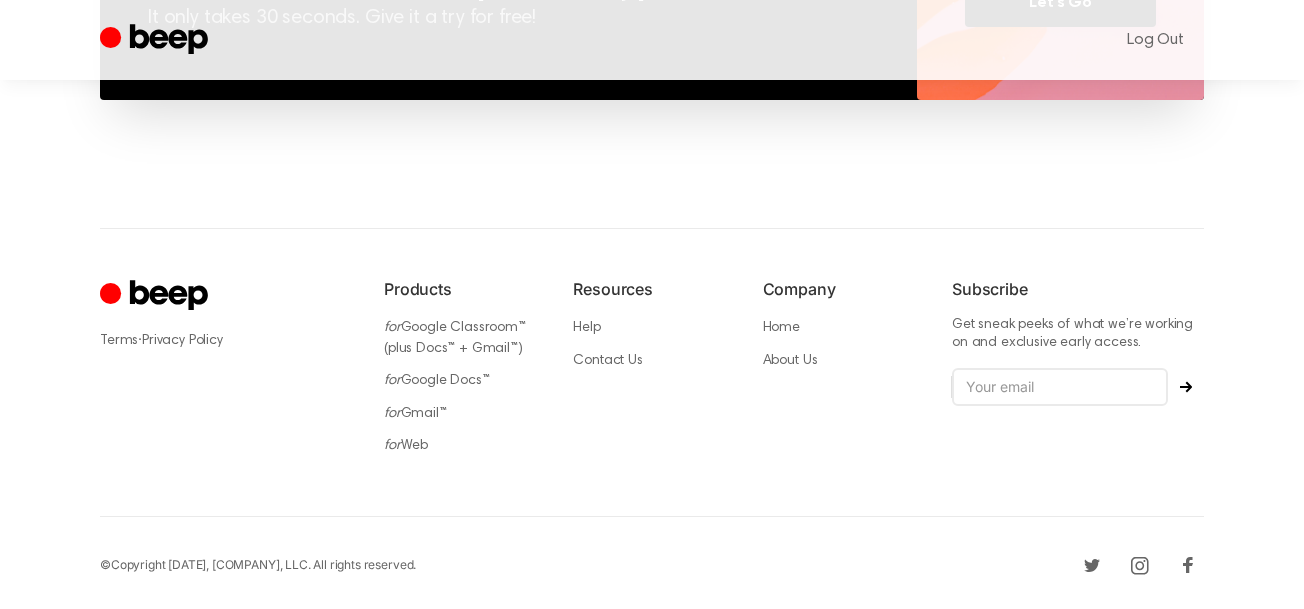 click 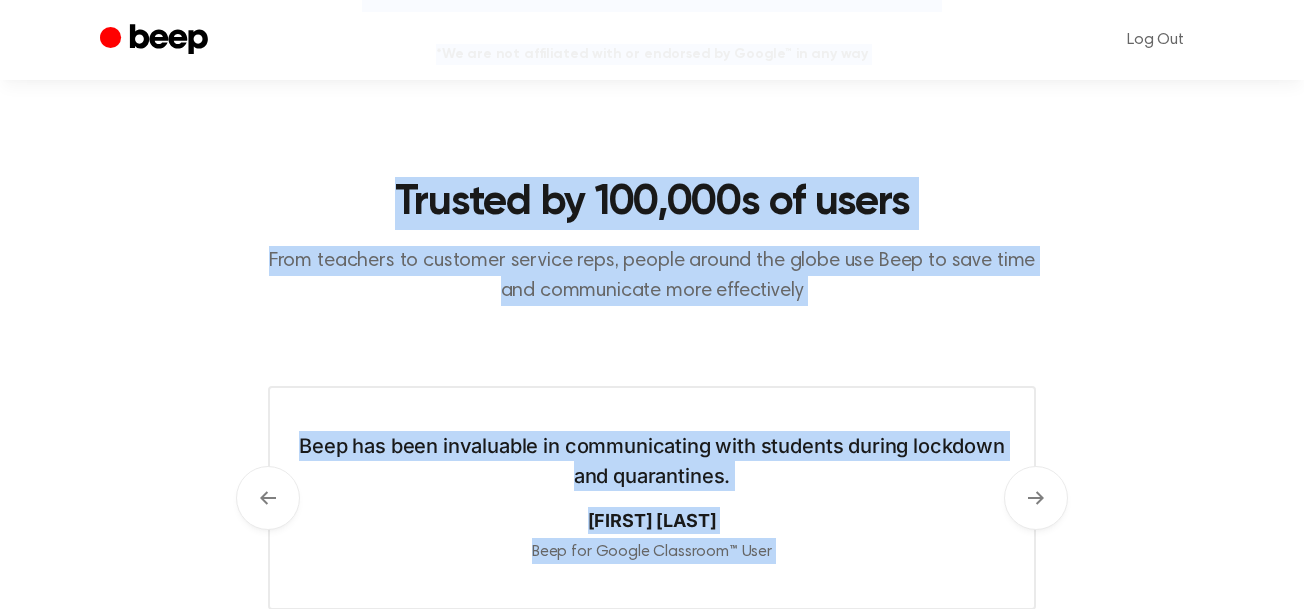 scroll, scrollTop: 0, scrollLeft: 0, axis: both 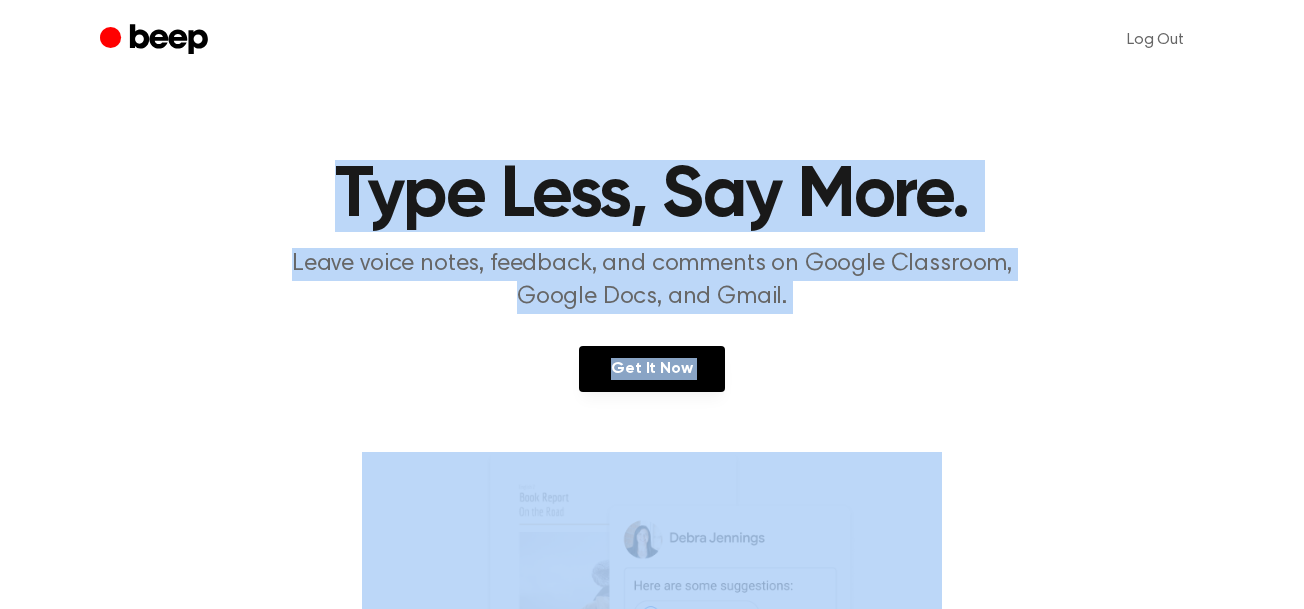 drag, startPoint x: 838, startPoint y: 220, endPoint x: 668, endPoint y: -111, distance: 372.1035 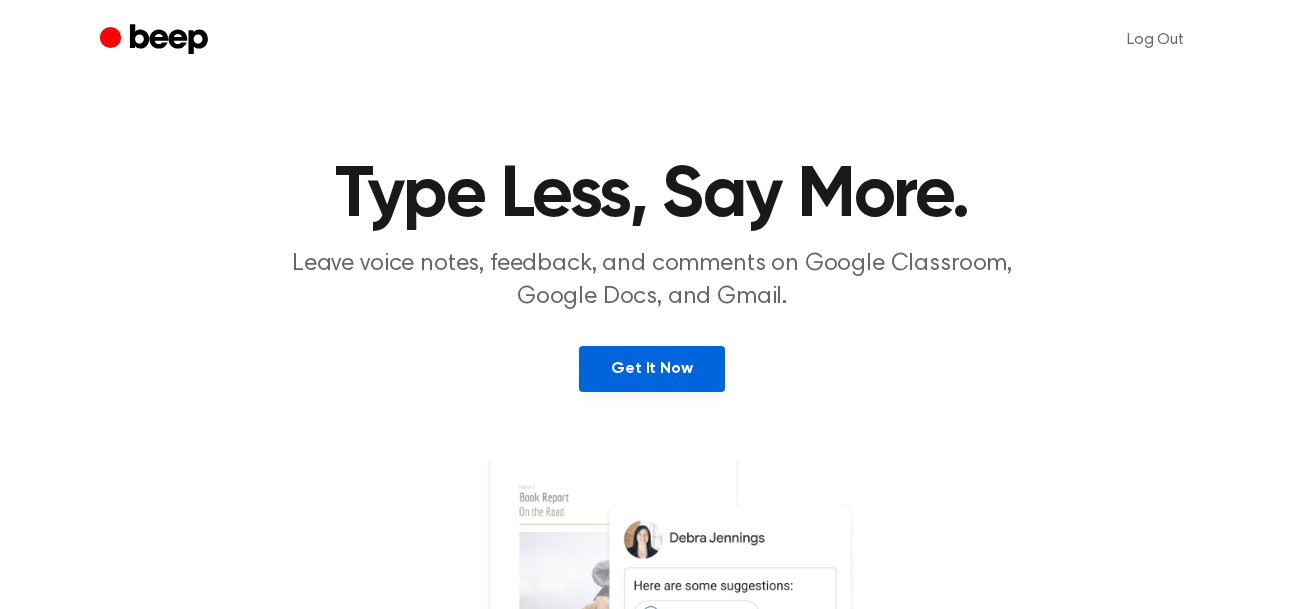 click on "Get It Now" at bounding box center [651, 369] 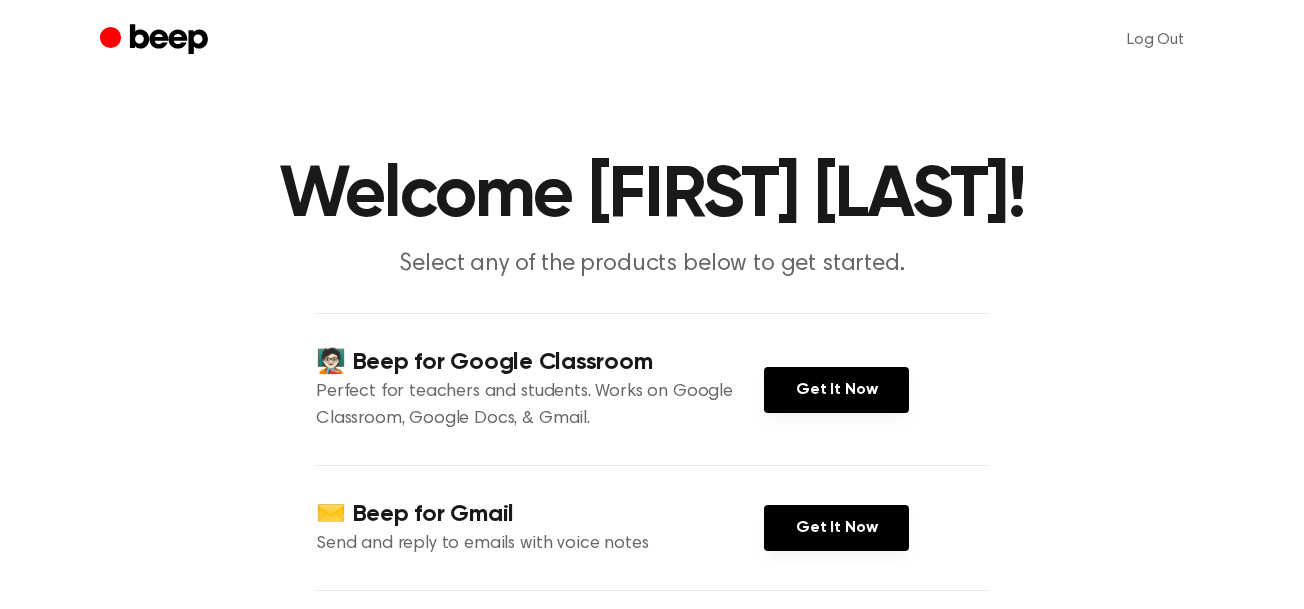 click on "Welcome Sha'uri Appling! Select any of the products below to get started.  🧑🏻‍🏫 Beep for Google Classroom Perfect for teachers and students. Works on Google Classroom, Google Docs, & Gmail. Get It Now ✉️ Beep for Gmail Send and reply to emails with voice notes Get It Now 📄 Beep for Google Docs Leave & listen to voice comments on Google Docs Get It Now Need help or have questions? Delete Account" at bounding box center (652, 466) 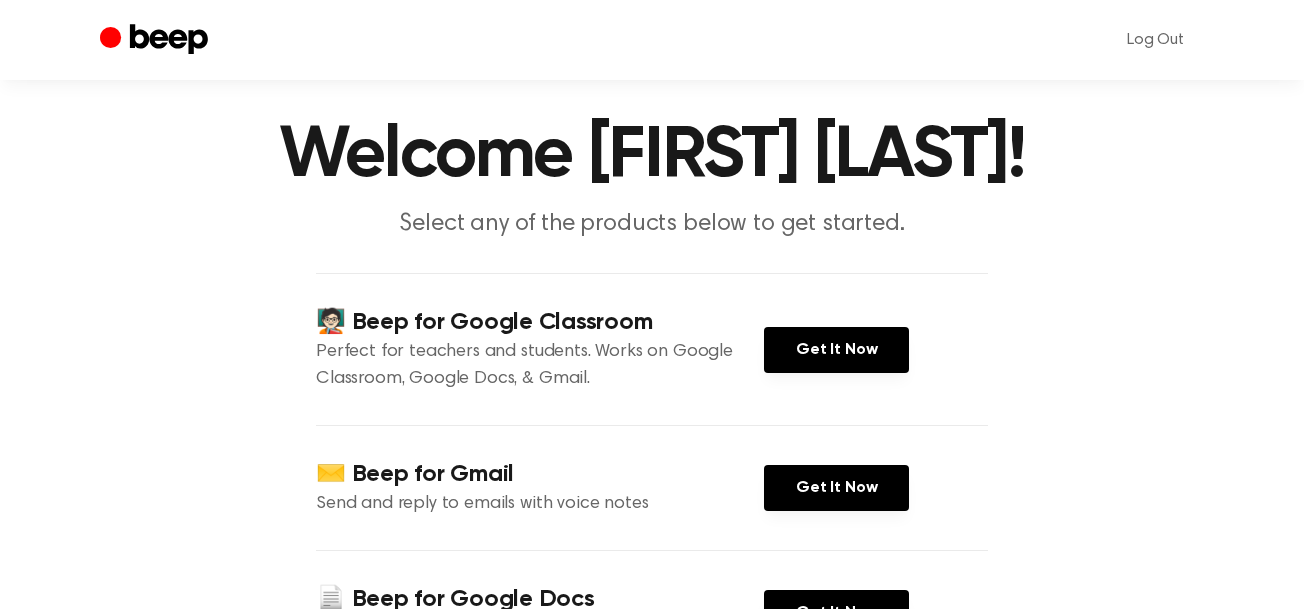 scroll, scrollTop: 0, scrollLeft: 0, axis: both 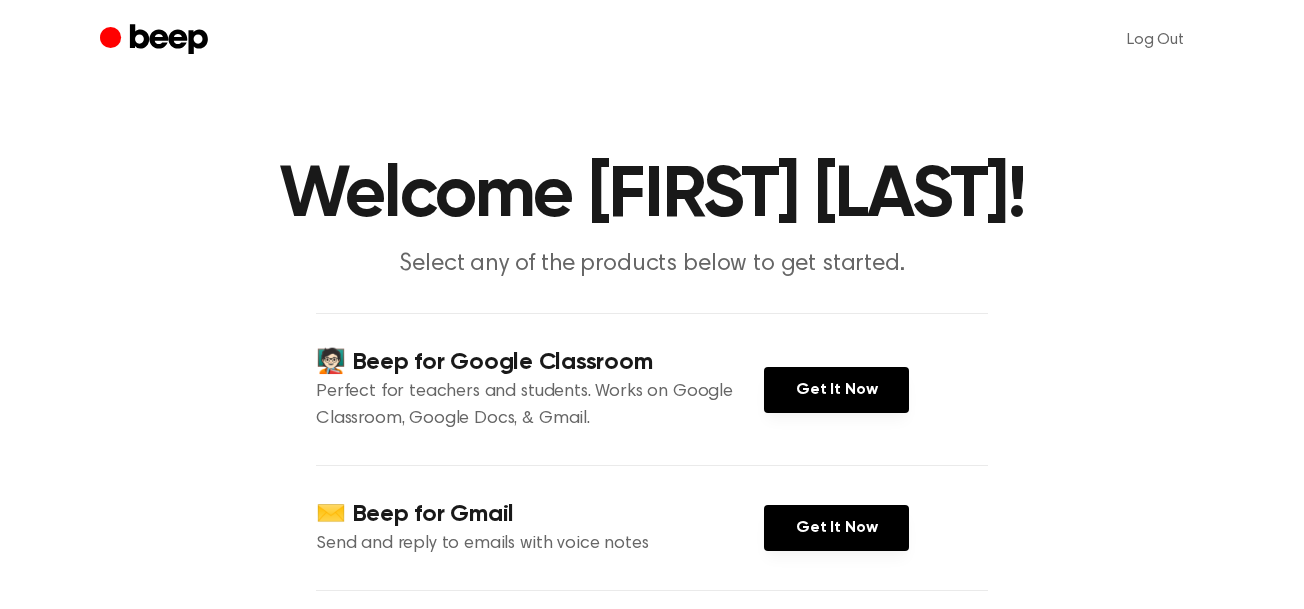 click on "Welcome Sha'uri Appling!" at bounding box center (652, 196) 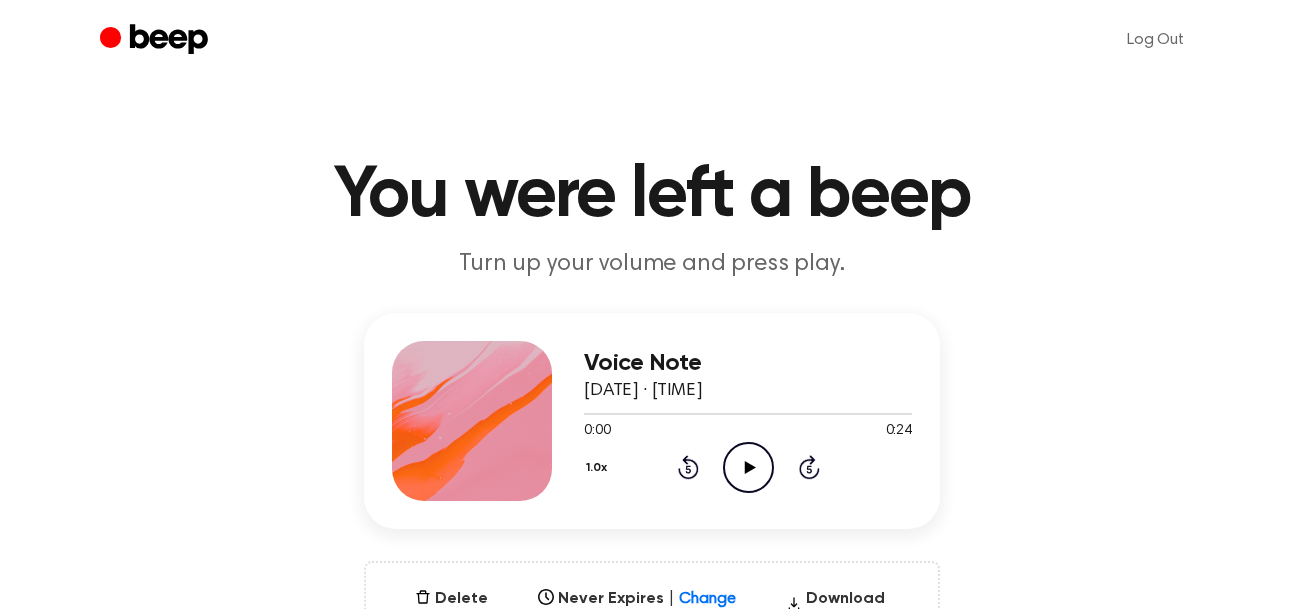 scroll, scrollTop: 0, scrollLeft: 0, axis: both 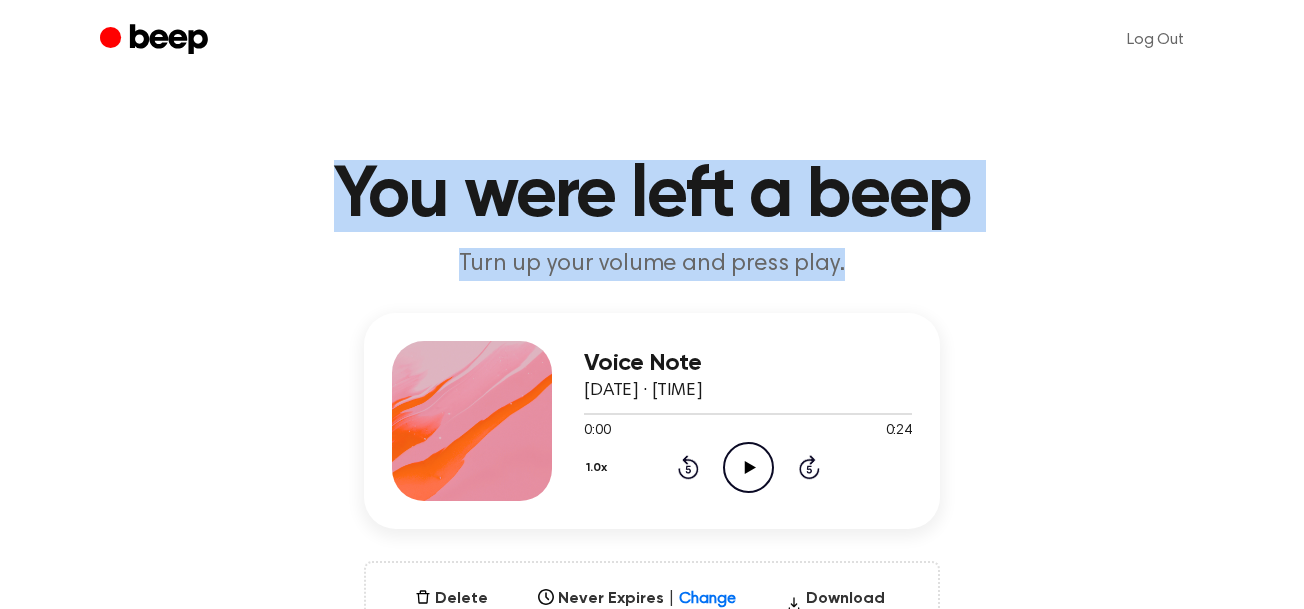 drag, startPoint x: 952, startPoint y: 365, endPoint x: 892, endPoint y: -53, distance: 422.28427 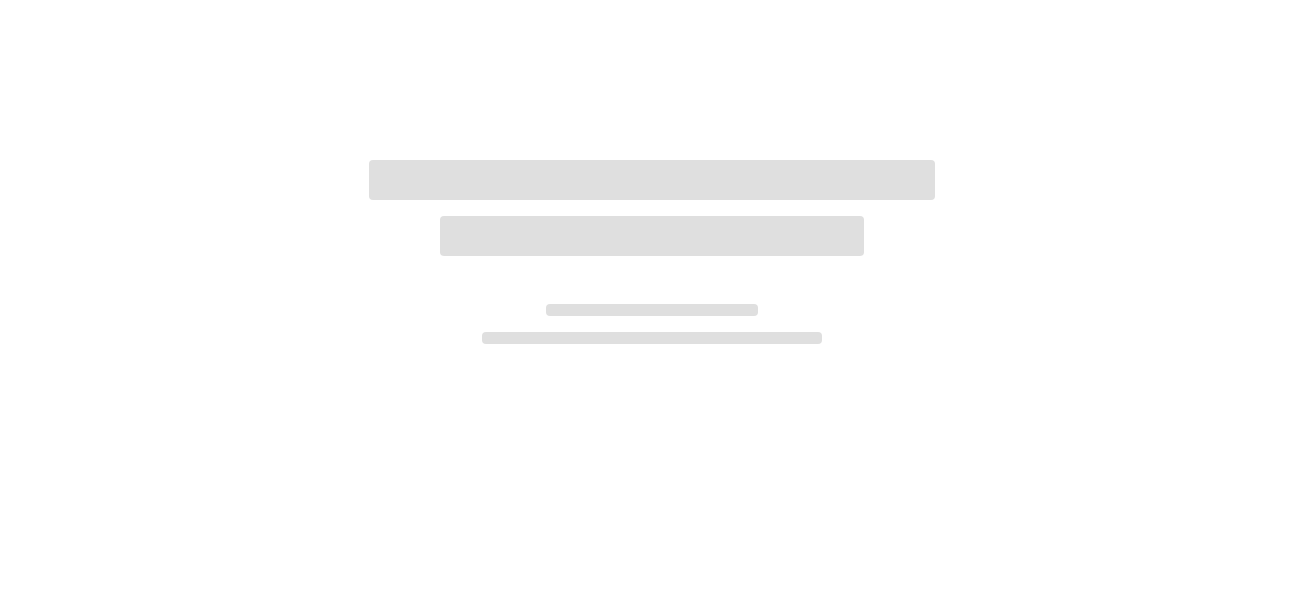 scroll, scrollTop: 0, scrollLeft: 0, axis: both 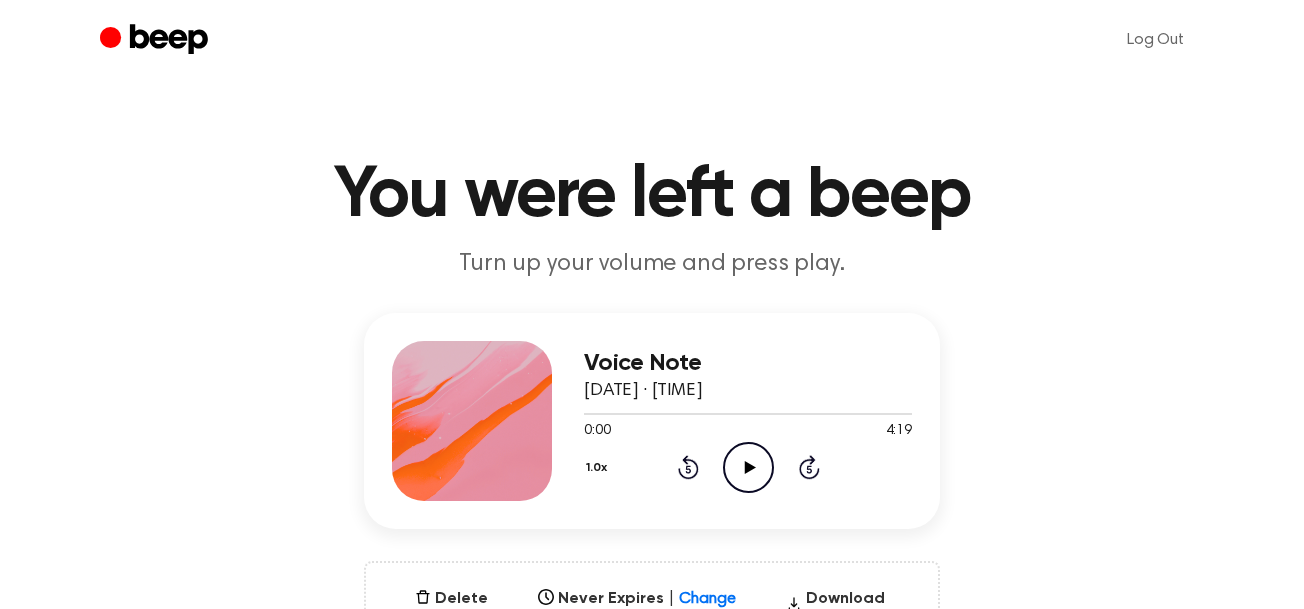 click on "Play Audio" 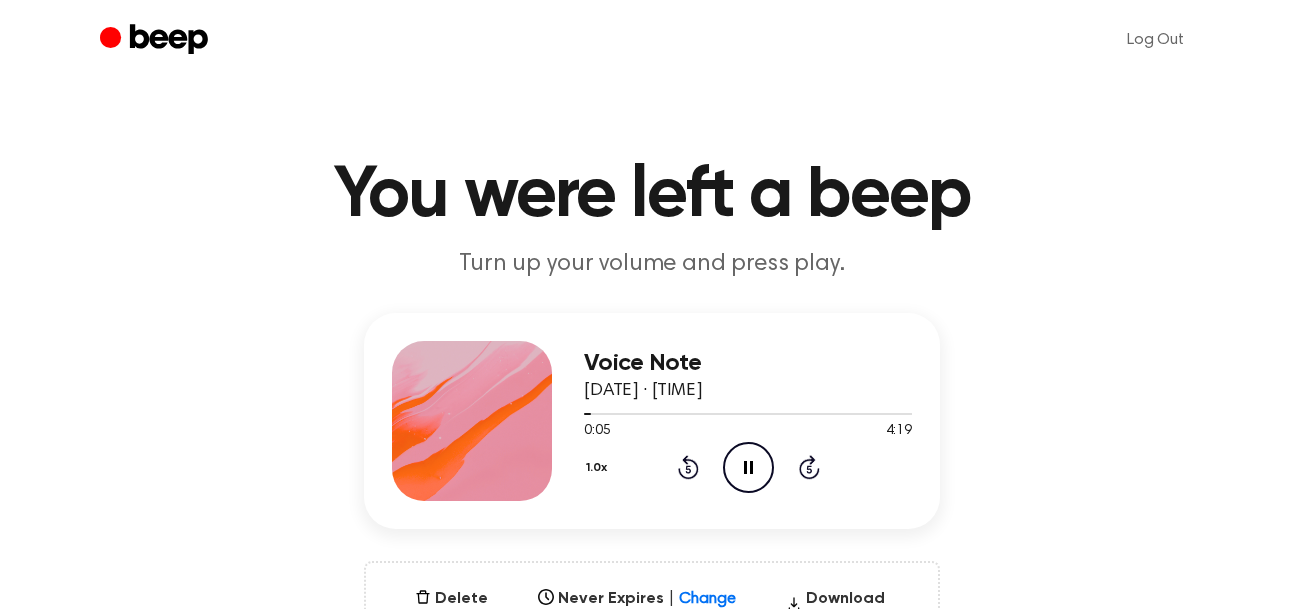 click on "Voice Note [DATE] · [TIME] 0:05 4:19 Your browser does not support the [object Object] element. 1.0x Rewind 5 seconds Pause Audio Skip 5 seconds" at bounding box center [652, 421] 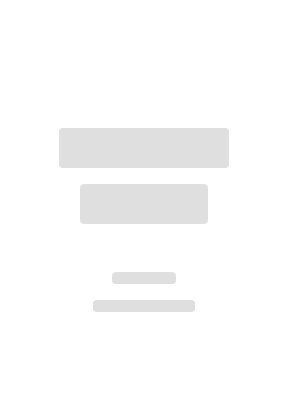 scroll, scrollTop: 0, scrollLeft: 0, axis: both 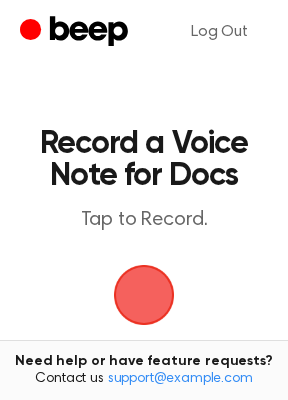 click at bounding box center [144, 295] 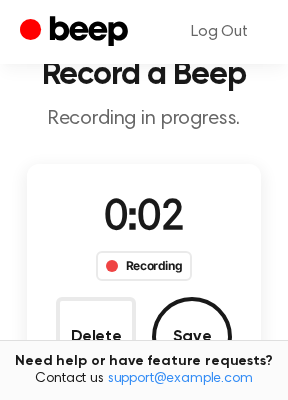 scroll, scrollTop: 71, scrollLeft: 0, axis: vertical 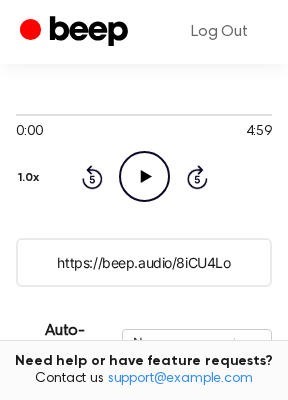 click on "Play Audio" 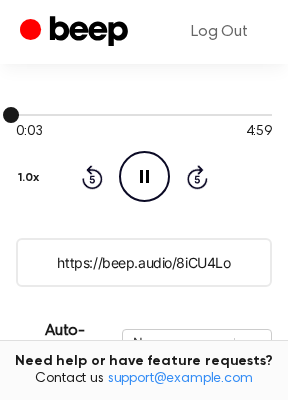 click at bounding box center (144, 114) 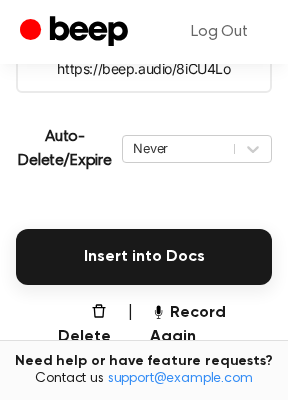 scroll, scrollTop: 422, scrollLeft: 0, axis: vertical 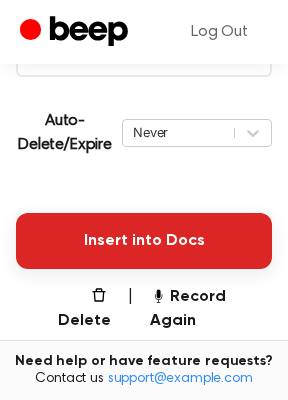 click on "Insert into Docs" at bounding box center [144, 241] 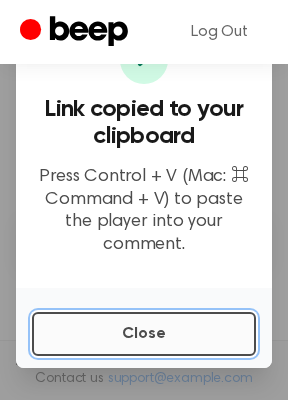 click on "Close" at bounding box center (144, 334) 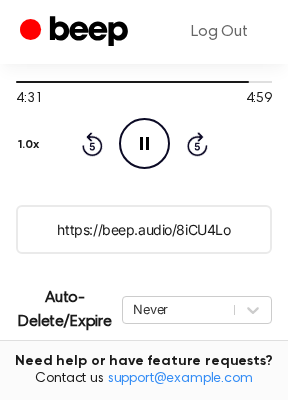 scroll, scrollTop: 231, scrollLeft: 0, axis: vertical 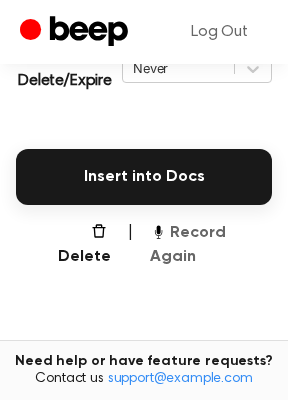 click on "Record Again" at bounding box center [211, 245] 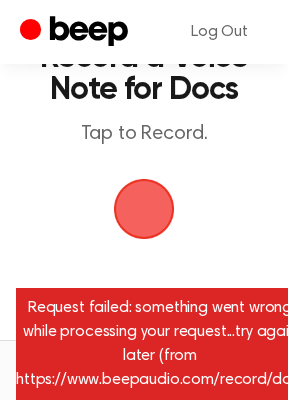 scroll, scrollTop: 144, scrollLeft: 0, axis: vertical 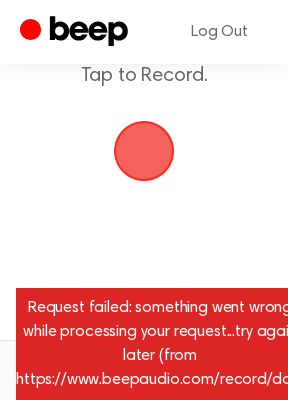 click at bounding box center [144, 151] 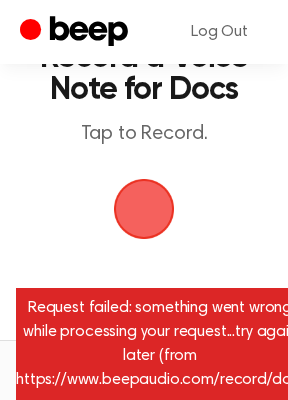 scroll, scrollTop: 144, scrollLeft: 0, axis: vertical 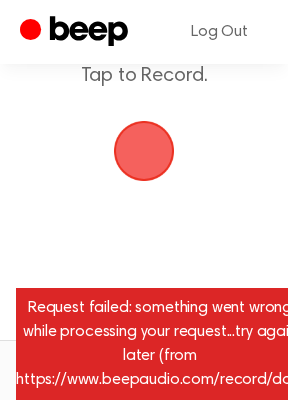 click at bounding box center (144, 151) 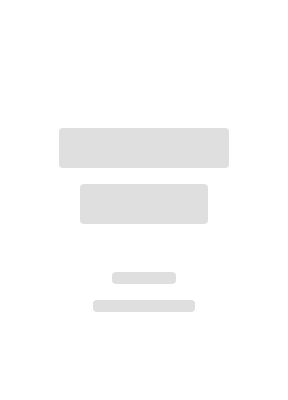 scroll, scrollTop: 0, scrollLeft: 0, axis: both 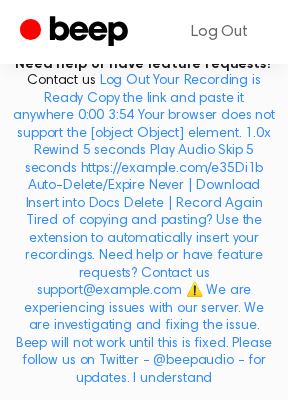 click at bounding box center (144, 154) 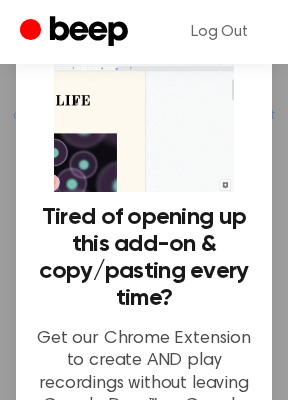 scroll, scrollTop: 450, scrollLeft: 0, axis: vertical 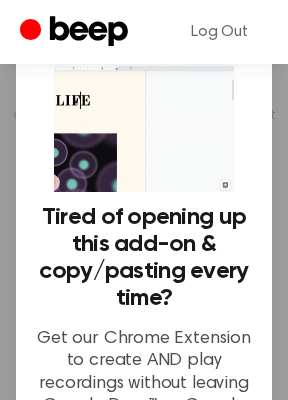 drag, startPoint x: 265, startPoint y: 166, endPoint x: 265, endPoint y: 111, distance: 55 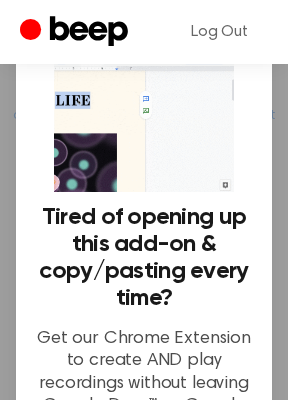 click on "Tired of opening up this add-on & copy/pasting every time? Get our Chrome Extension to create AND play recordings without leaving Google Docs™ or Google Classroom™. You won’t regret it." at bounding box center (144, 255) 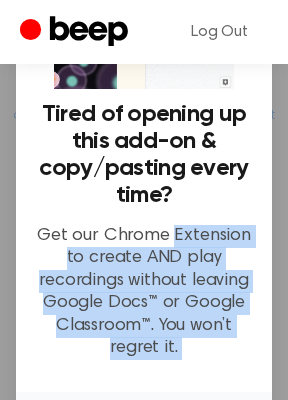 scroll, scrollTop: 302, scrollLeft: 0, axis: vertical 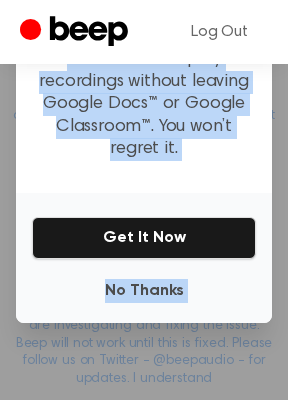drag, startPoint x: 176, startPoint y: 346, endPoint x: 194, endPoint y: 219, distance: 128.26924 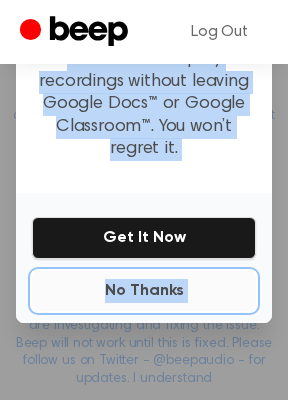 click on "No Thanks" at bounding box center (144, 291) 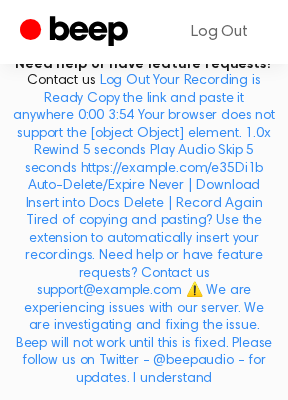 click on "Insert into Docs" at bounding box center (144, 213) 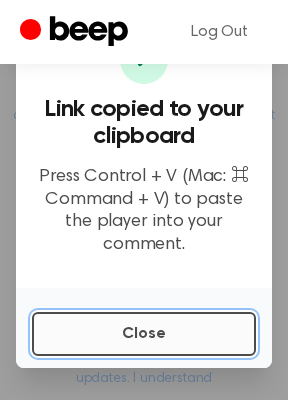 click on "Close" at bounding box center [144, 334] 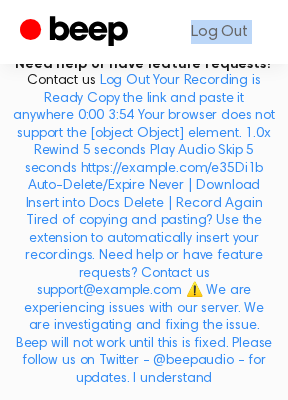 scroll, scrollTop: 216, scrollLeft: 0, axis: vertical 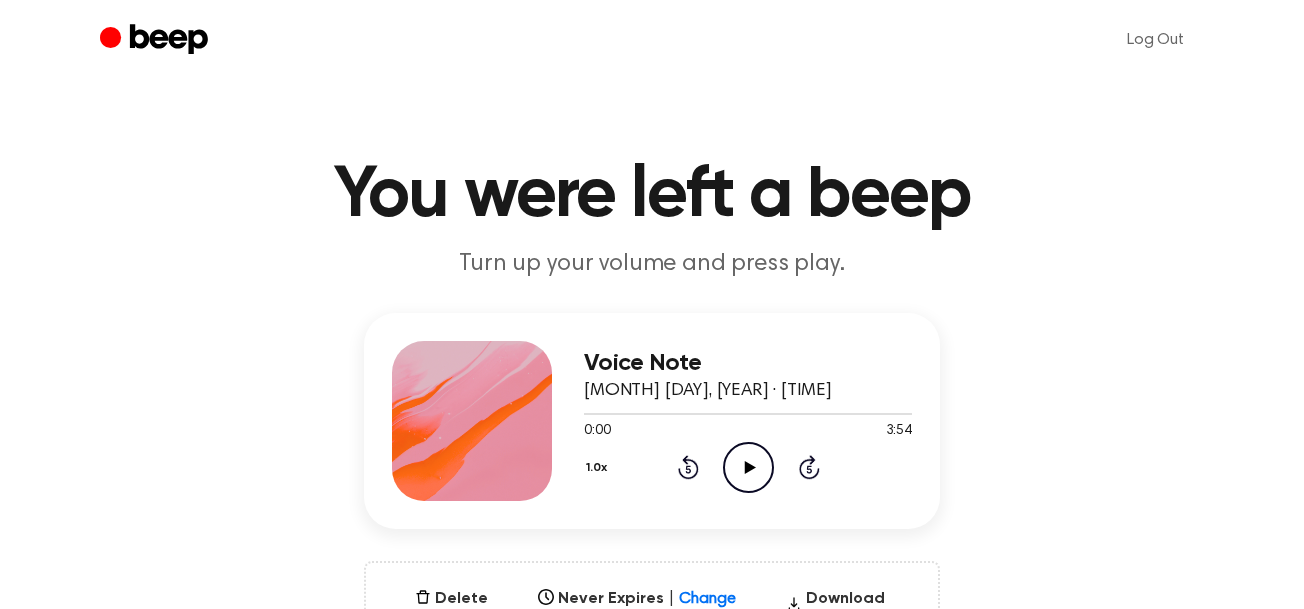click on "Play Audio" 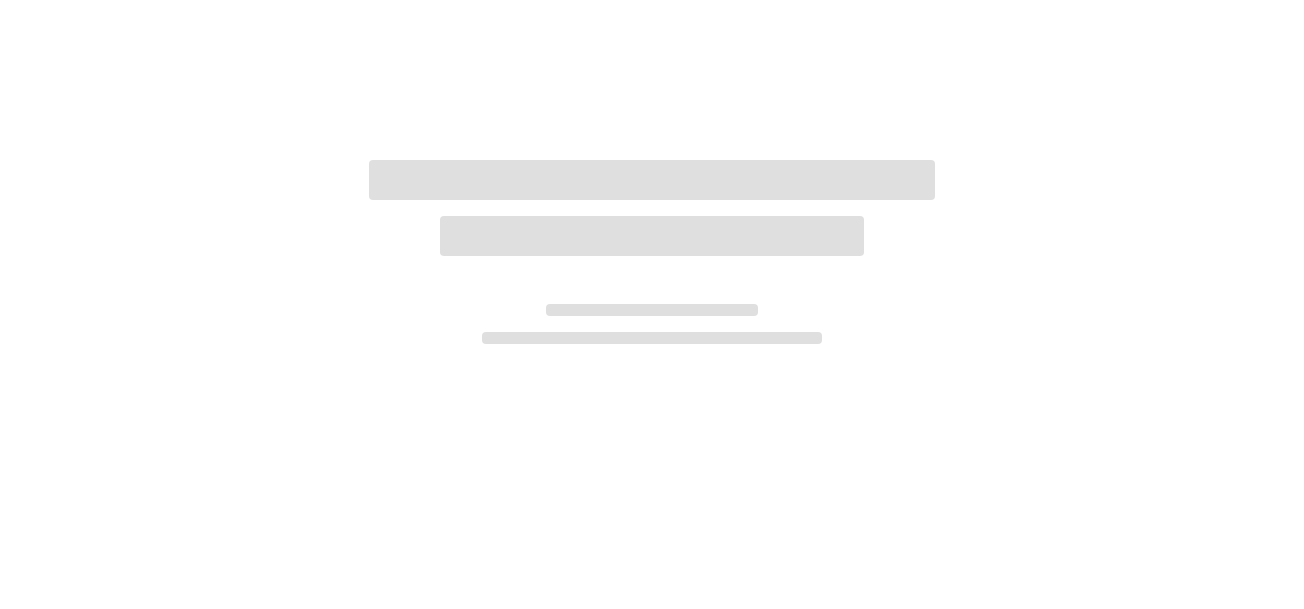 scroll, scrollTop: 0, scrollLeft: 0, axis: both 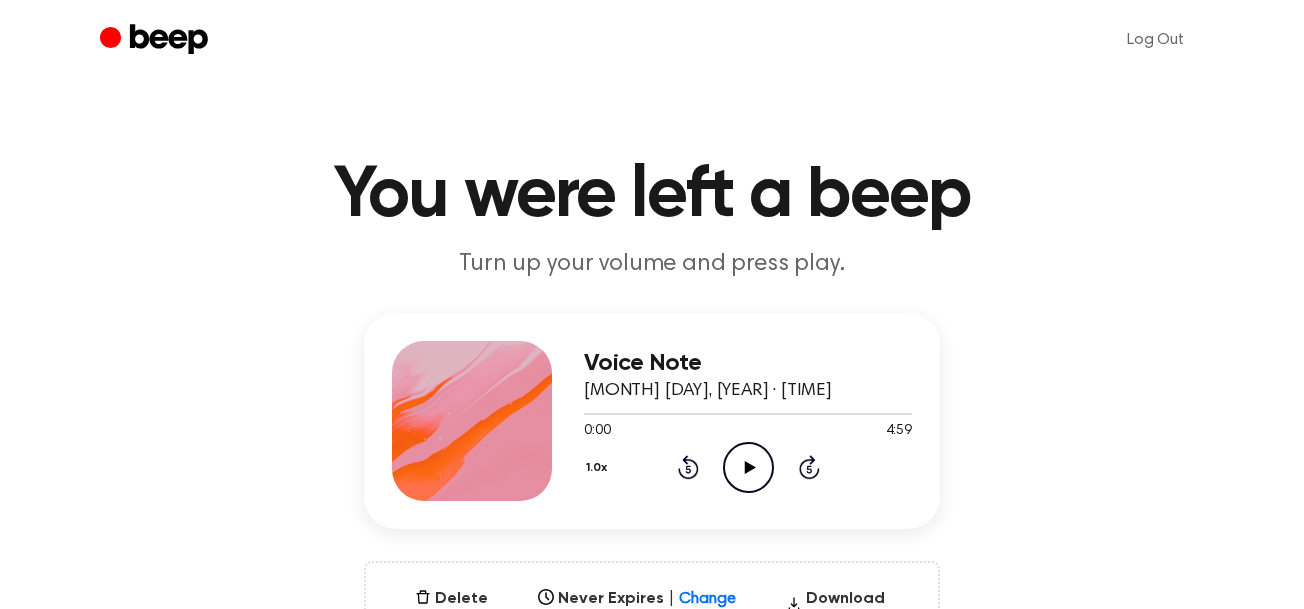 click on "Play Audio" 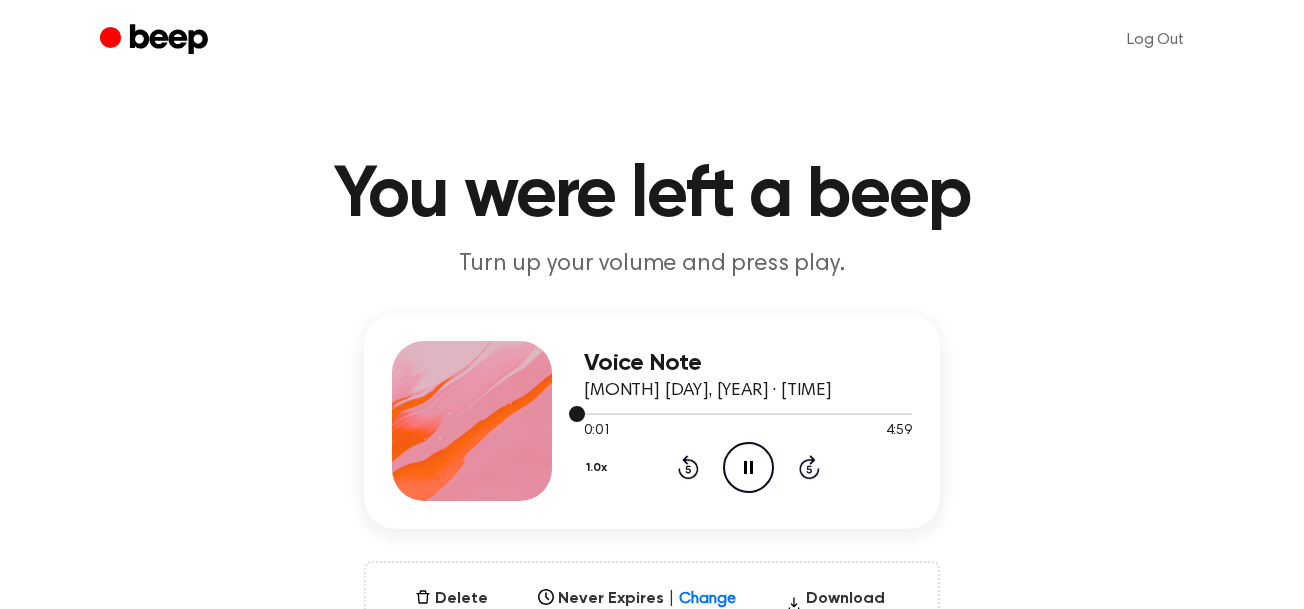 click at bounding box center (748, 414) 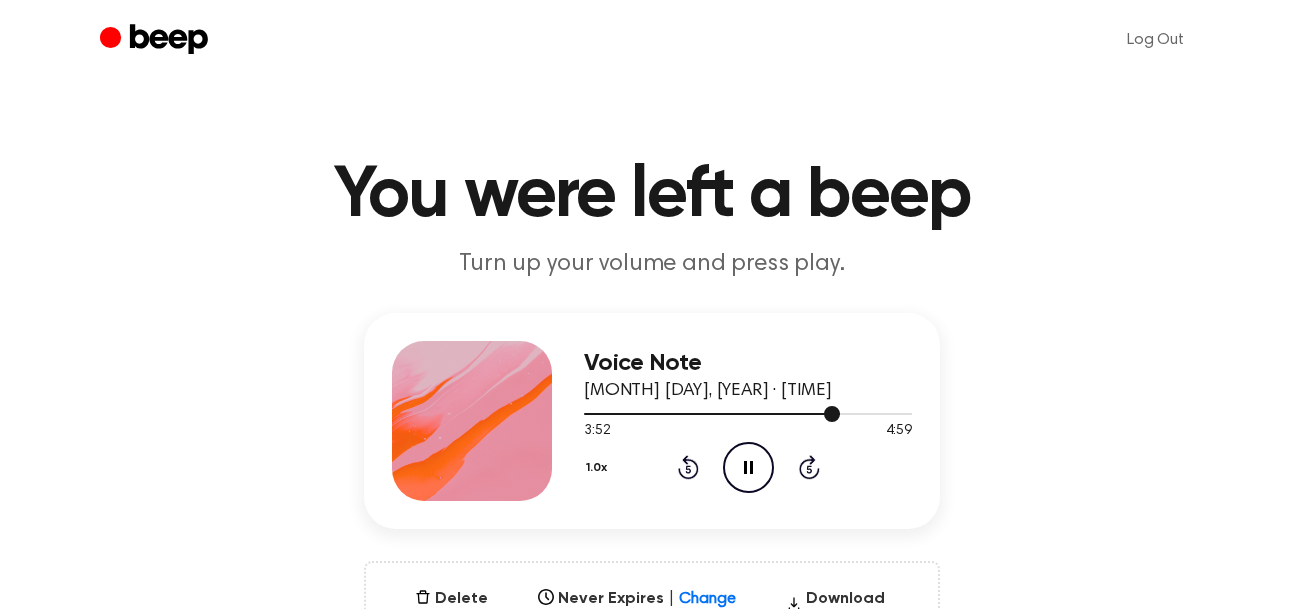 click at bounding box center [748, 414] 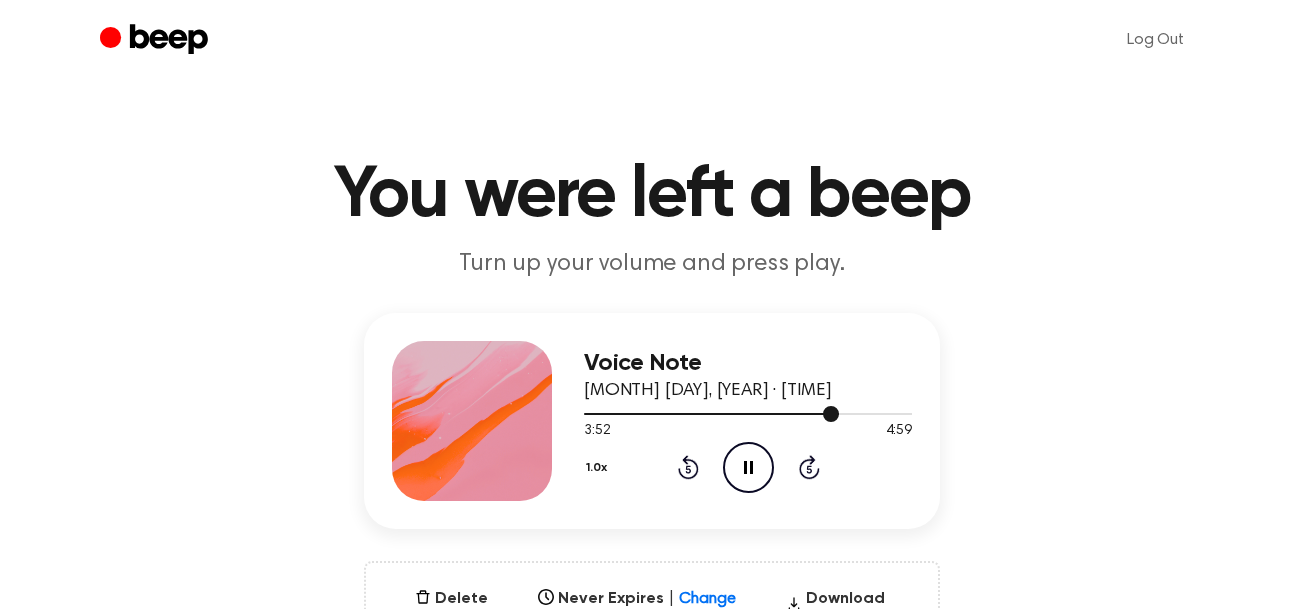 click at bounding box center [748, 413] 